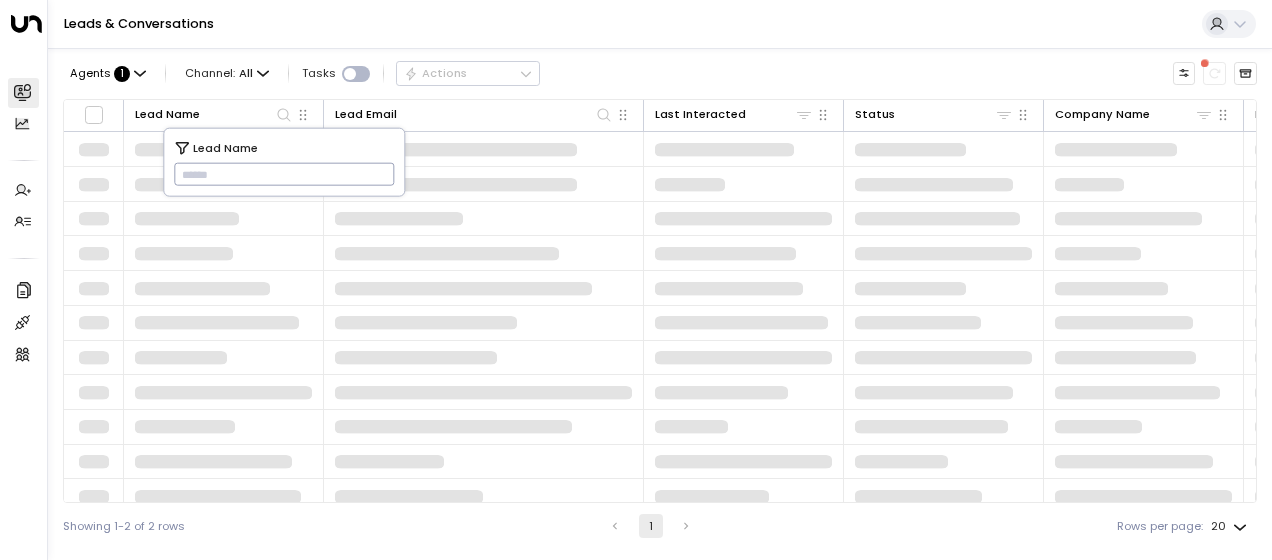 scroll, scrollTop: 0, scrollLeft: 0, axis: both 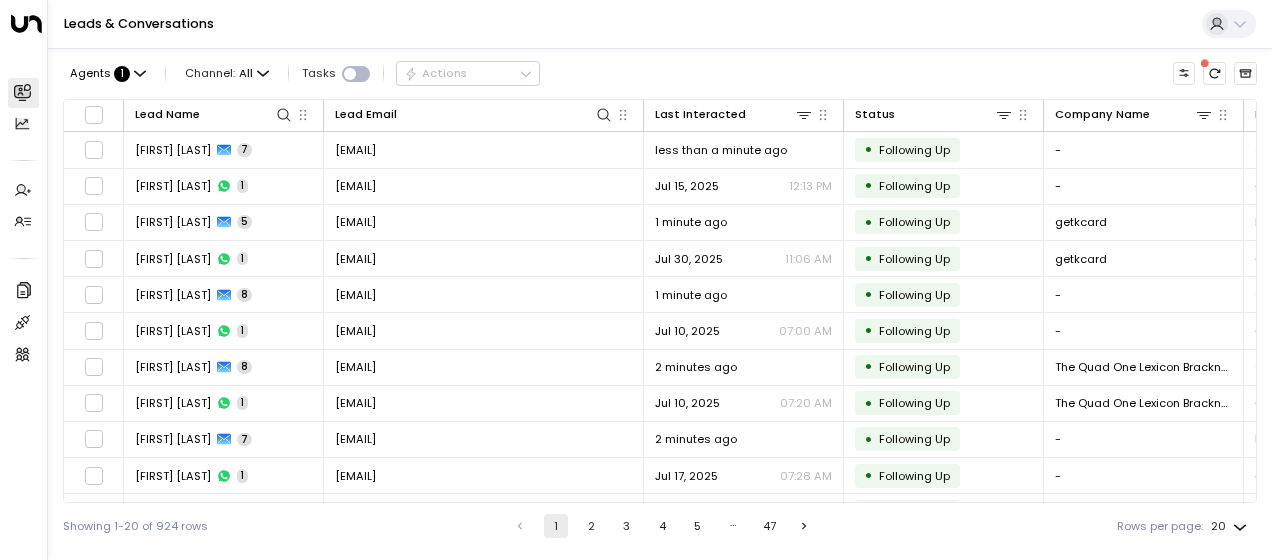click on "Showing   1-20 of 924   rows 1 2 3 4 5 … 47 Rows per page: 20 **" at bounding box center (660, 526) 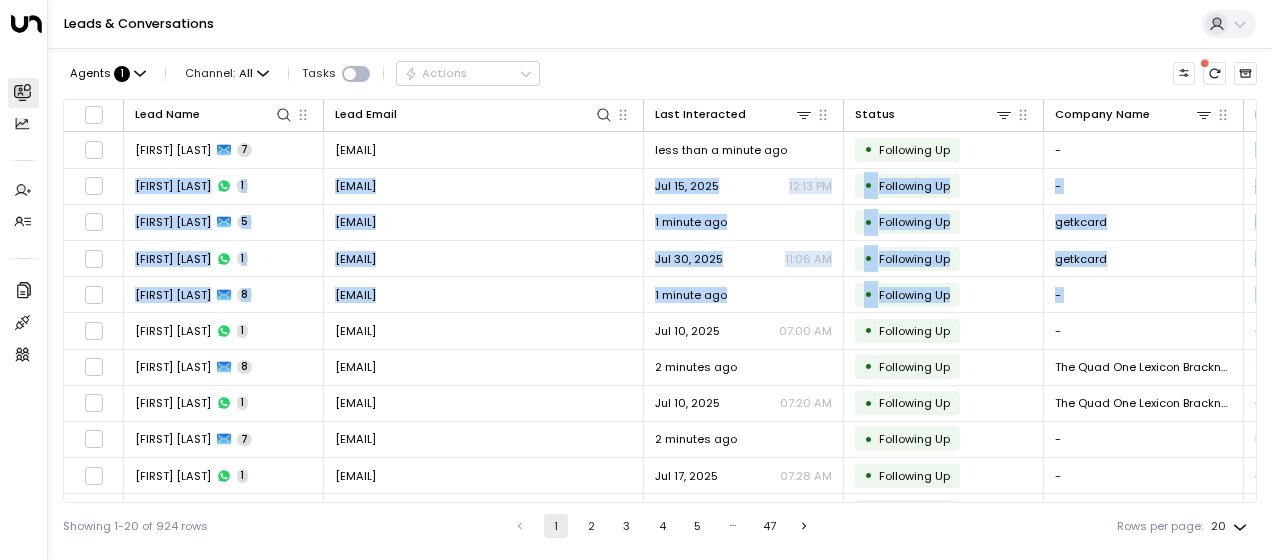 drag, startPoint x: 1256, startPoint y: 138, endPoint x: 1259, endPoint y: 299, distance: 161.02795 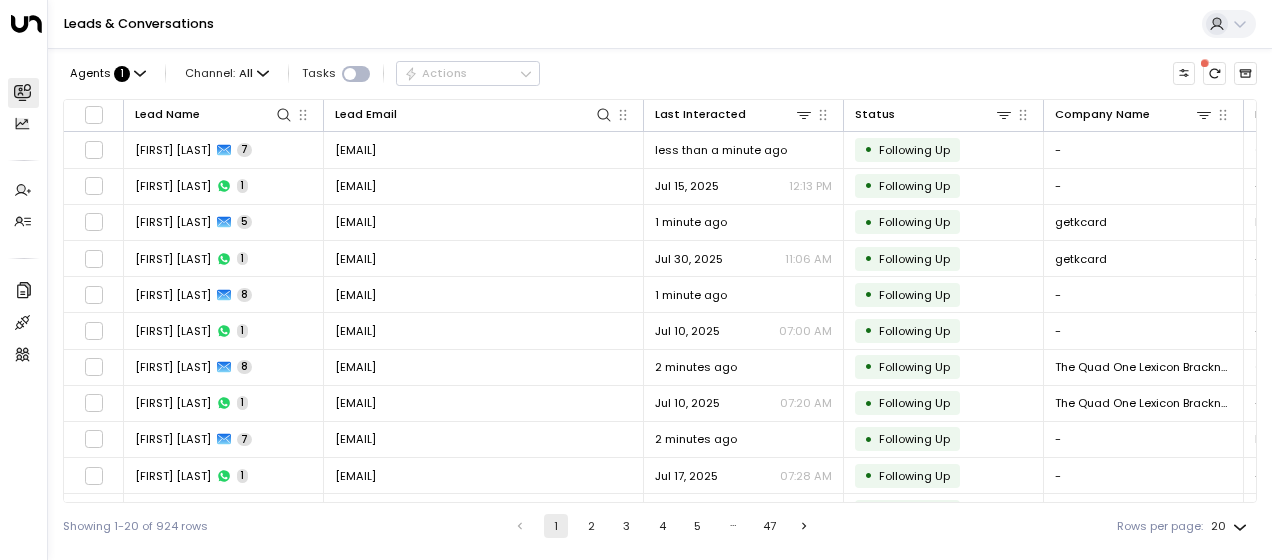 click on "Showing   1-20 of 924   rows 1 2 3 4 5 … 47 Rows per page: 20 **" at bounding box center (660, 526) 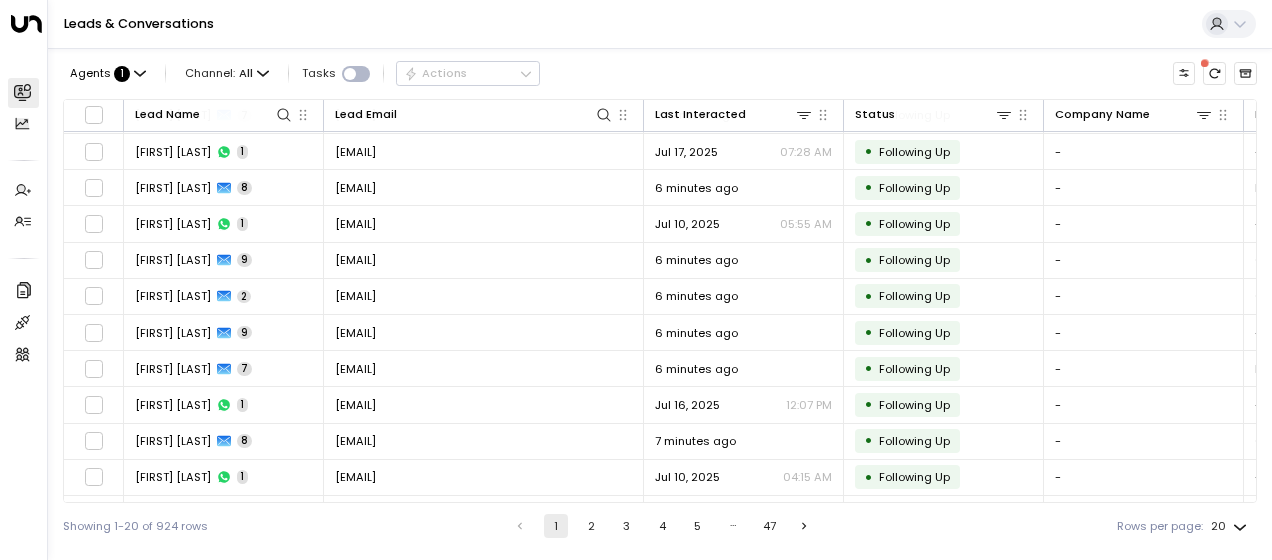 scroll, scrollTop: 351, scrollLeft: 0, axis: vertical 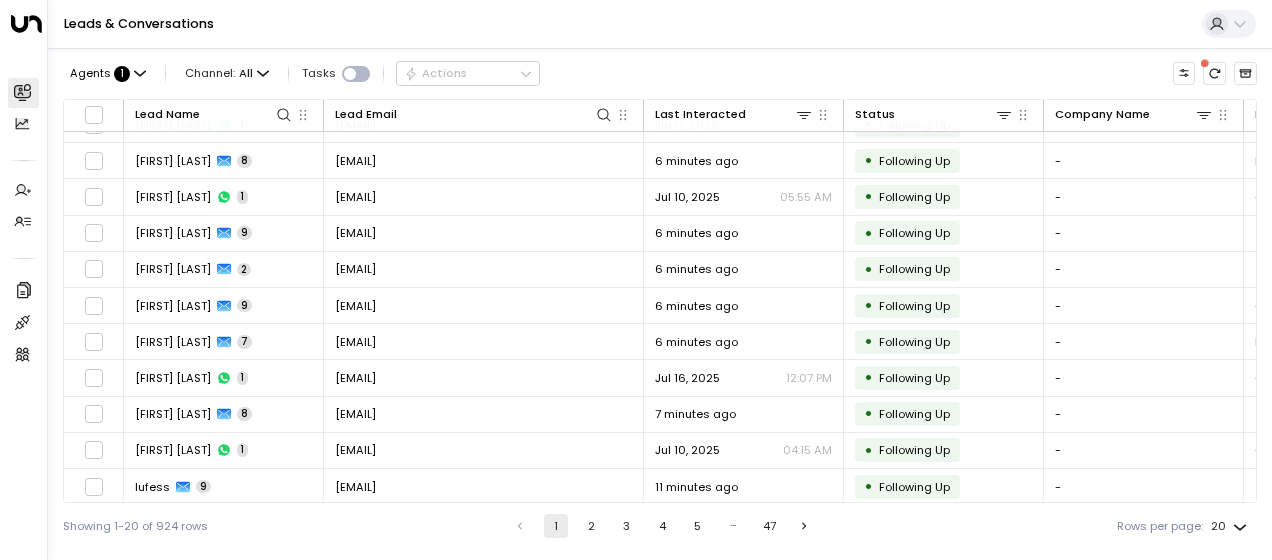 click on "2" at bounding box center [591, 526] 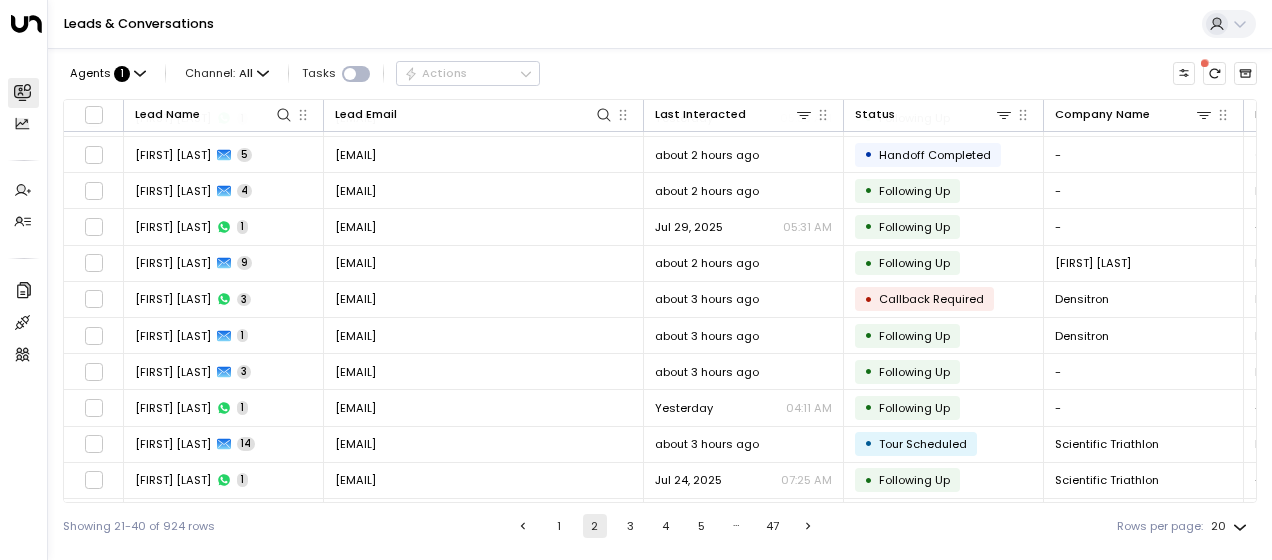 scroll, scrollTop: 351, scrollLeft: 0, axis: vertical 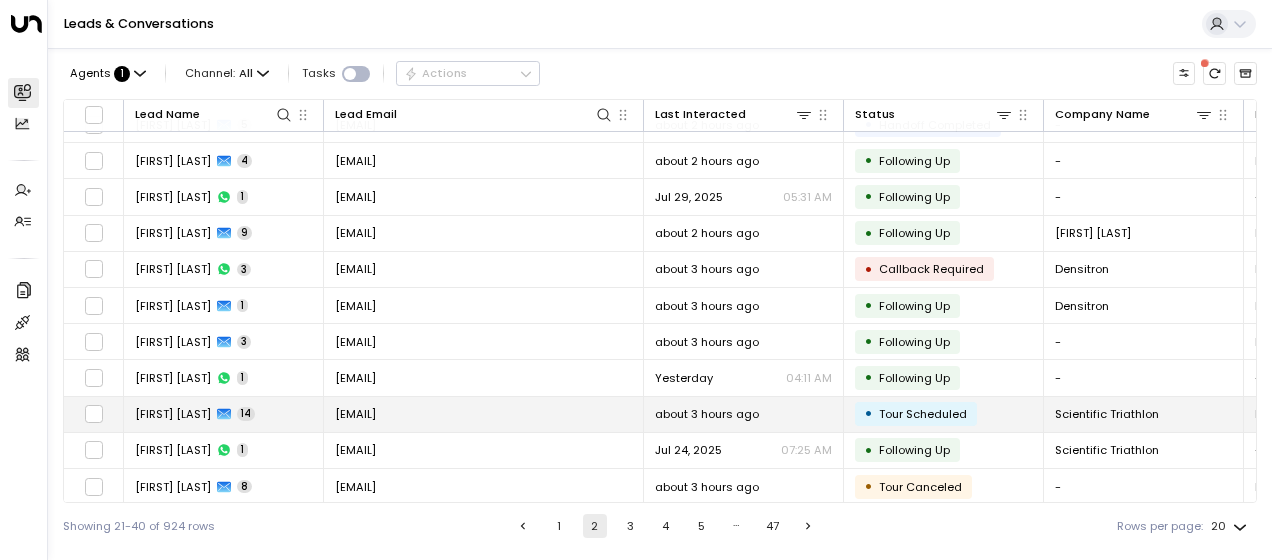 click on "[EMAIL]" at bounding box center (355, 414) 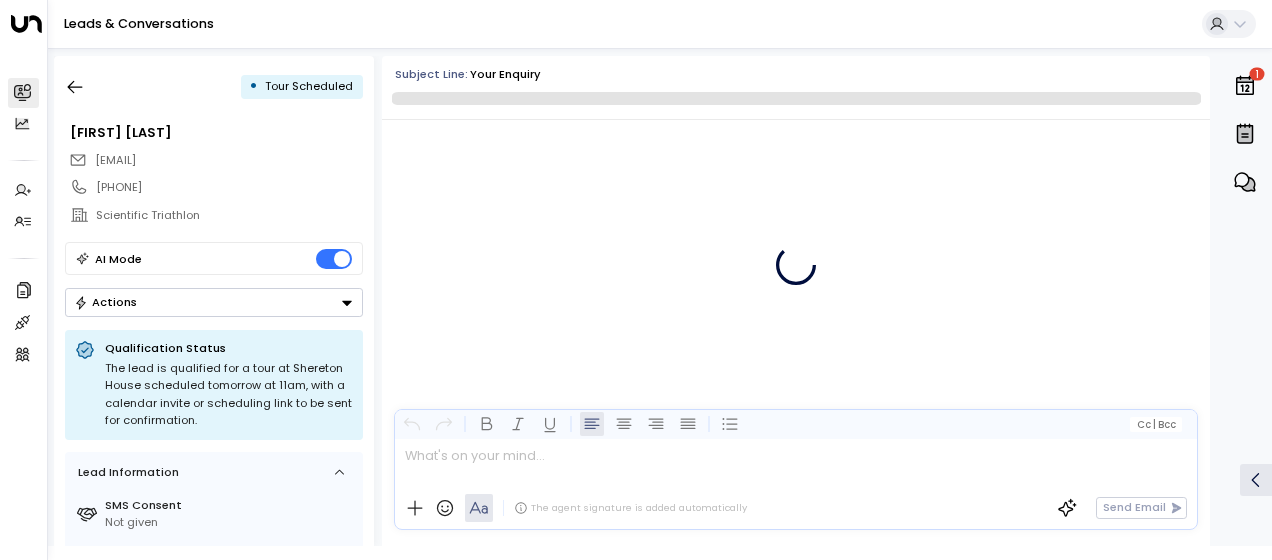 scroll, scrollTop: 9003, scrollLeft: 0, axis: vertical 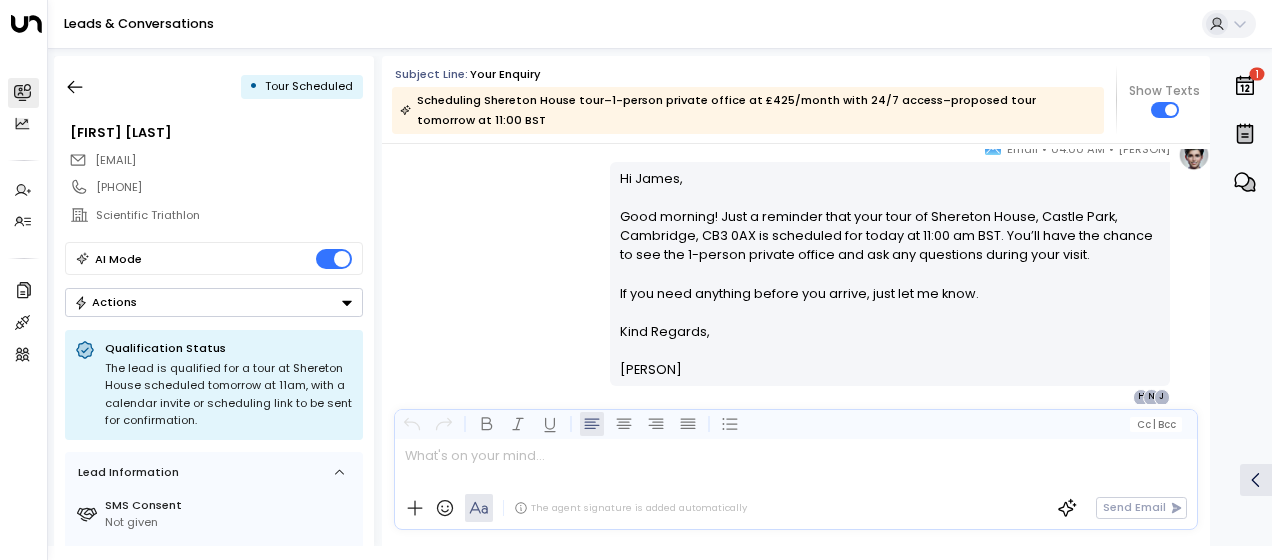click on "[PERSON] • 04:00 AM • Email Hi [PERSON], Good morning! Just a reminder that your tour of Shereton House, Castle Park, Cambridge, CB3 0AX is scheduled for today at 11:00 am BST. You’ll have the chance to see the 1-person private office and ask any questions during your visit. If you need anything before you arrive, just let me know. Kind Regards, [PERSON] ________________________________________________________________________________________________________________________________________________________________________________________________________uniti_thread_id_619e38cc-59f9-47d4-a2c1-3e1792c6ec3f J N H" at bounding box center [796, 272] 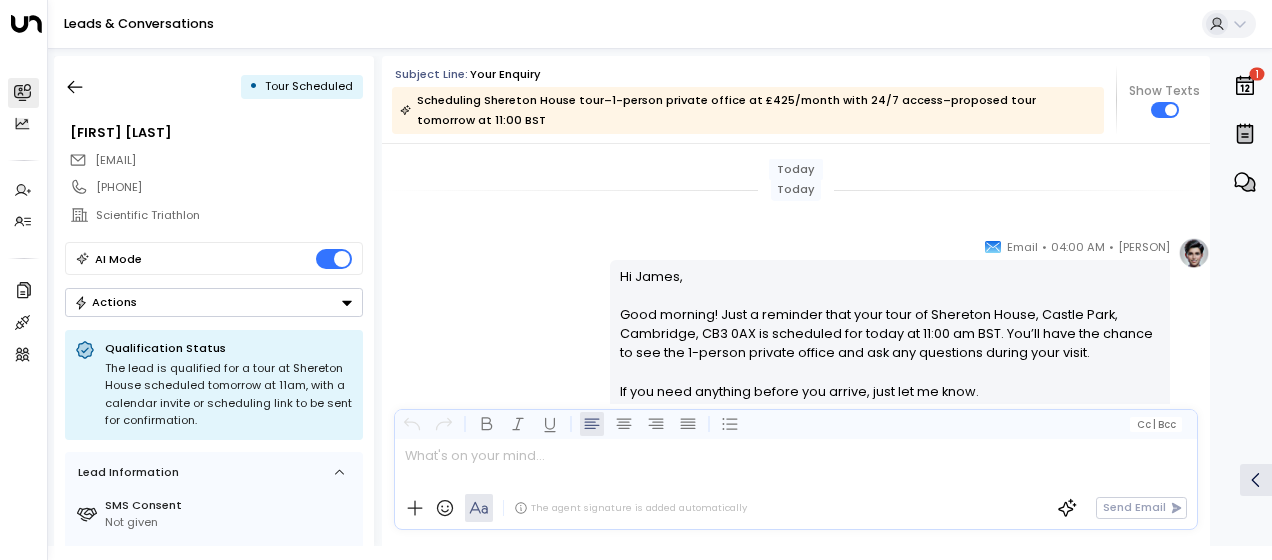 scroll, scrollTop: 8923, scrollLeft: 0, axis: vertical 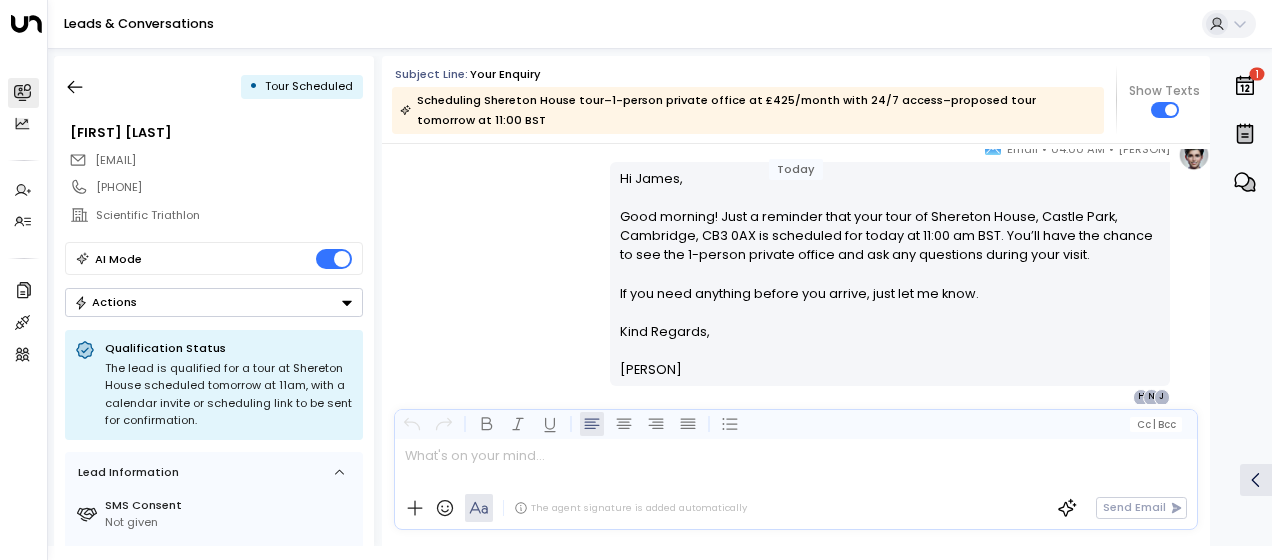 drag, startPoint x: 280, startPoint y: 160, endPoint x: 94, endPoint y: 162, distance: 186.01076 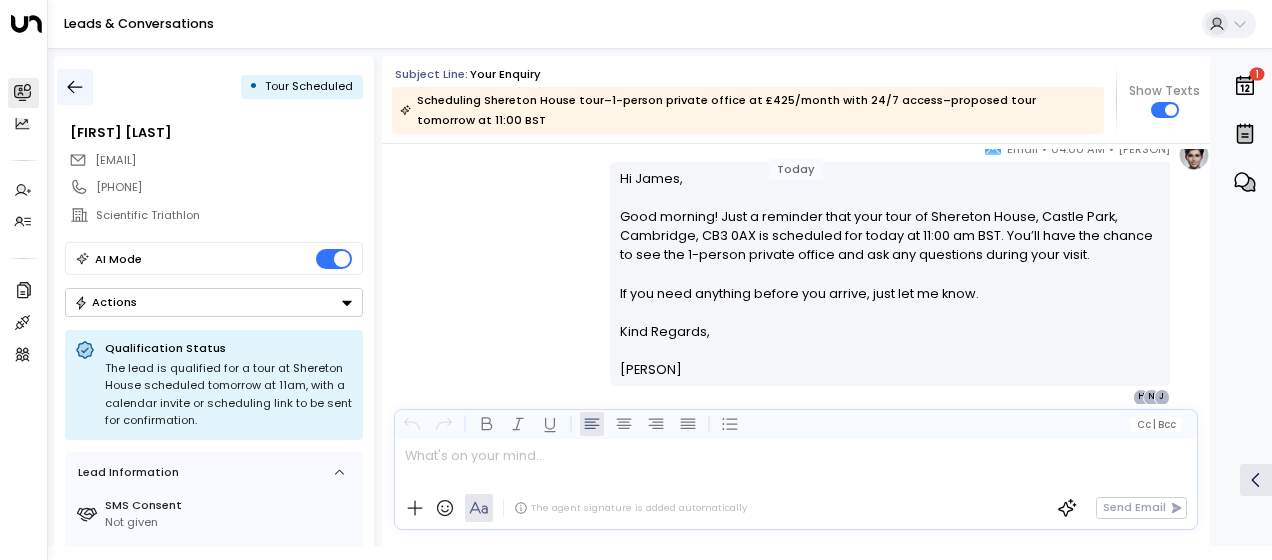 click at bounding box center [75, 87] 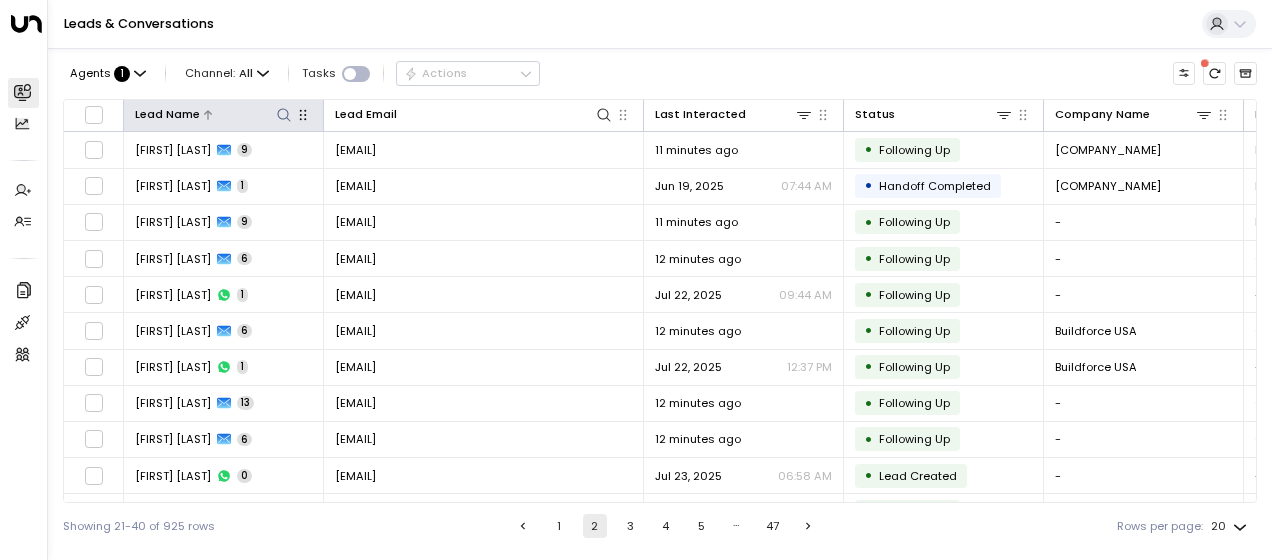 click 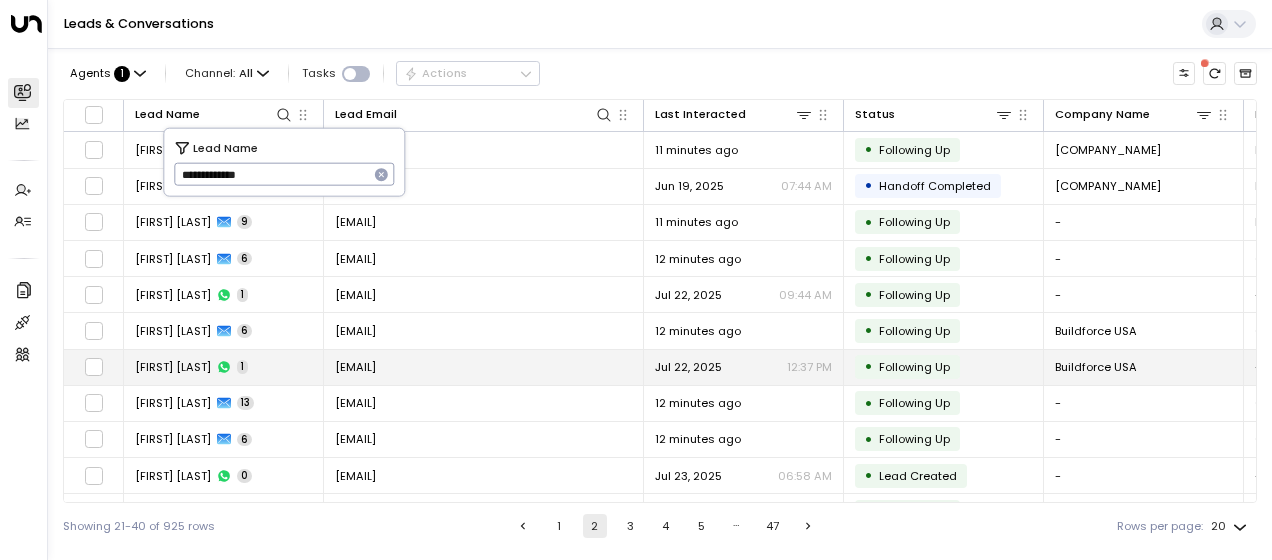 type on "**********" 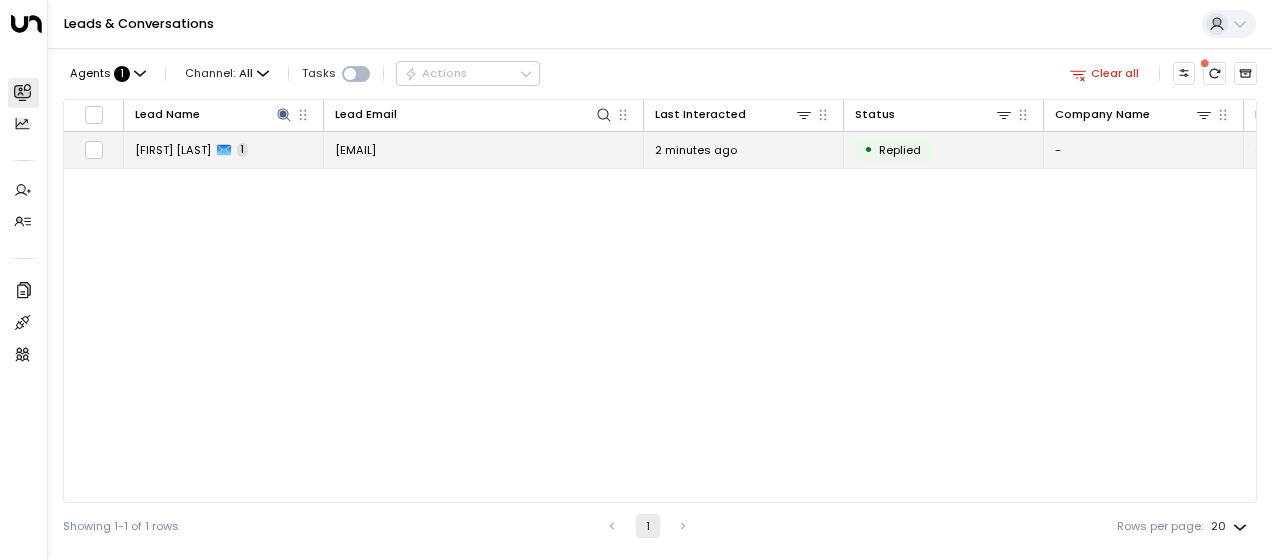 click on "[EMAIL]" at bounding box center [484, 149] 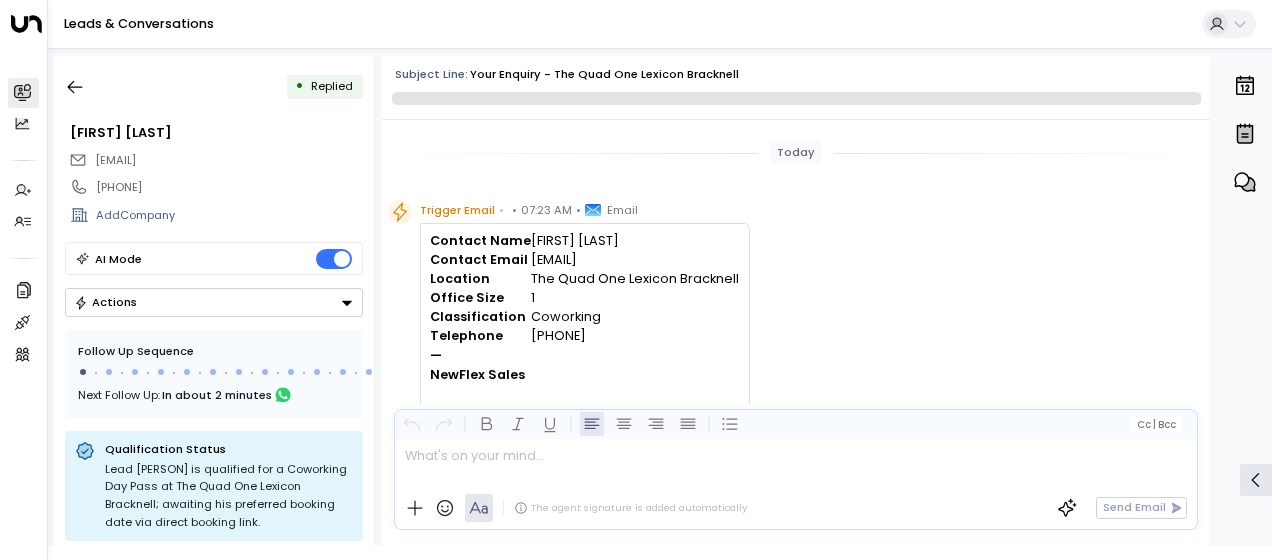 scroll, scrollTop: 522, scrollLeft: 0, axis: vertical 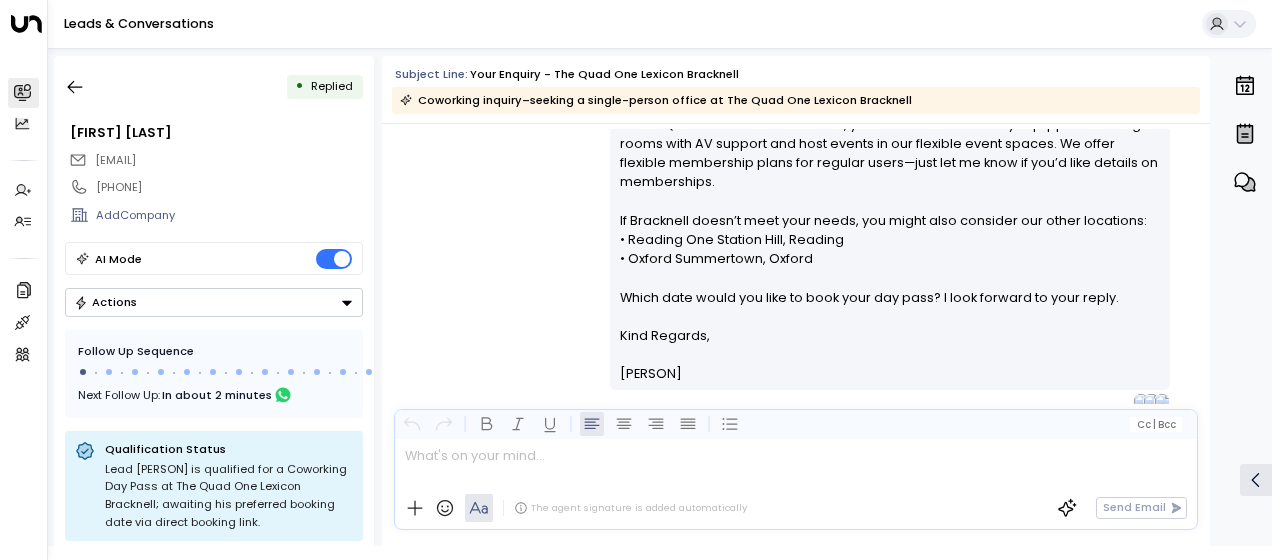 click on "[PERSON] • 07:25 AM • Email Hi [PERSON], Thank you for your interest in The Quad One Lexicon Bracknell. We offer coworking day passes at this location for £20 per day. You can learn more and book here:  The Quad One Lexicon Bracknell . Our brochure and photos are available here:  Bracknell Brochure & Photos . At The Quad One Lexicon Bracknell, you can also reserve fully equipped meeting rooms with AV support and host events in our flexible event spaces. We offer flexible membership plans for regular users—just let me know if you’d like details on memberships. If Bracknell doesn’t meet your needs, you might also consider our other locations: • Reading One Station Hill, Reading • Oxford Summertown, Oxford Which date would you like to book your day pass? I look forward to your reply. Kind Regards, [PERSON]" at bounding box center [796, 180] 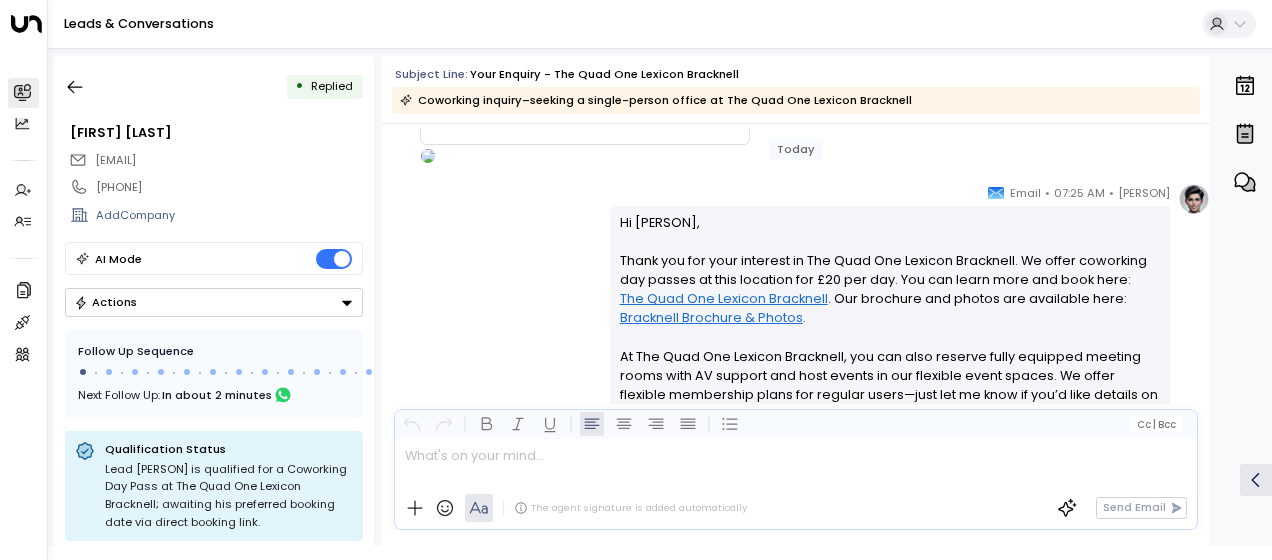 scroll, scrollTop: 282, scrollLeft: 0, axis: vertical 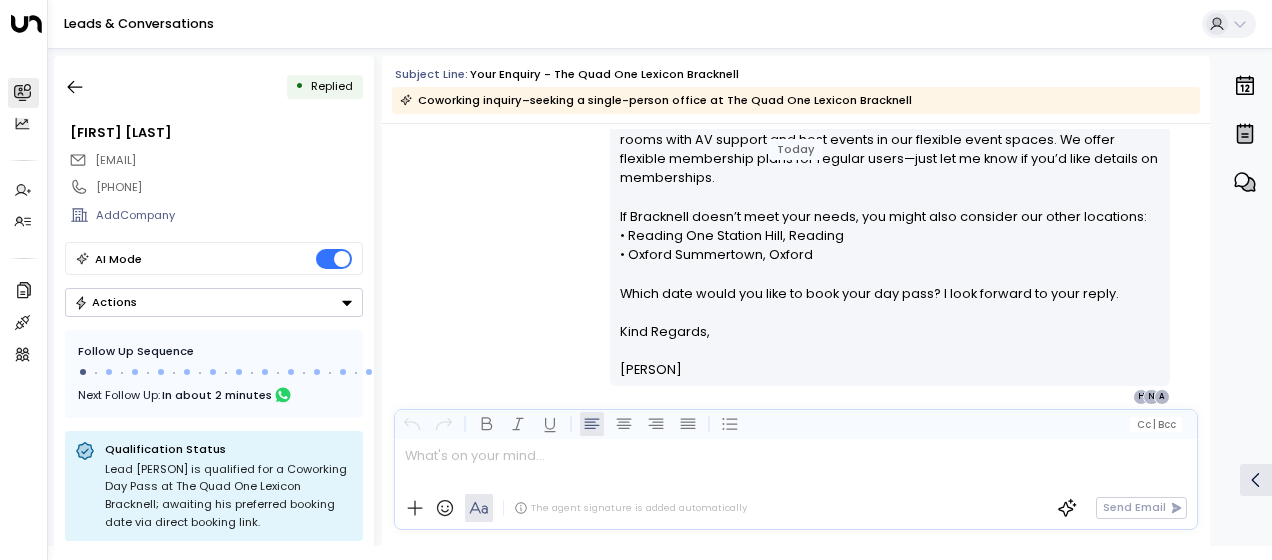 drag, startPoint x: 616, startPoint y: 225, endPoint x: 762, endPoint y: 410, distance: 235.67139 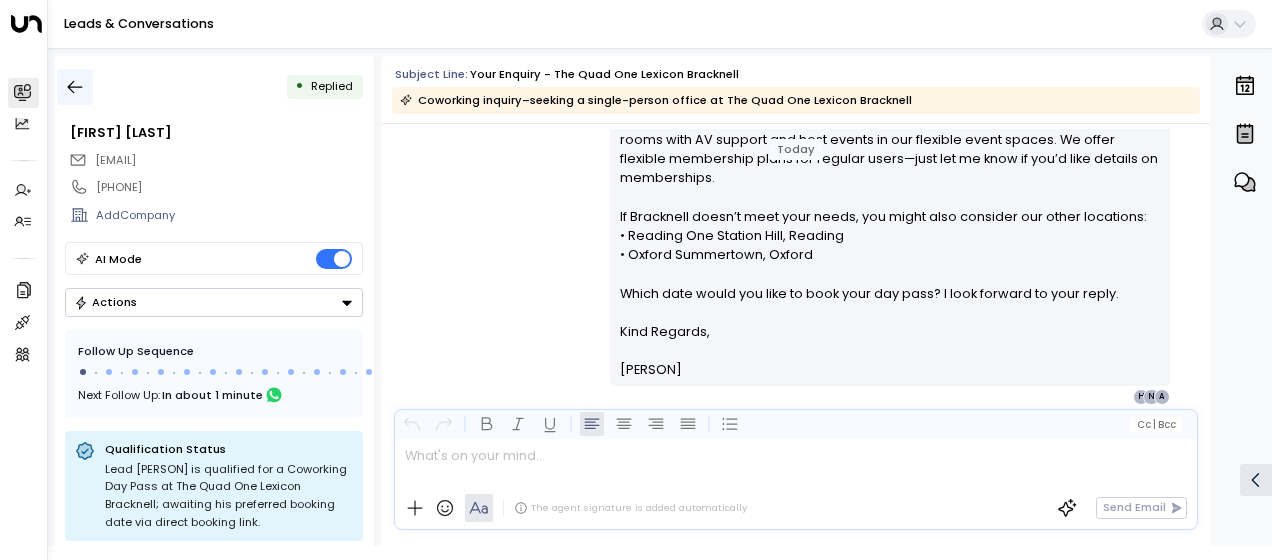 click 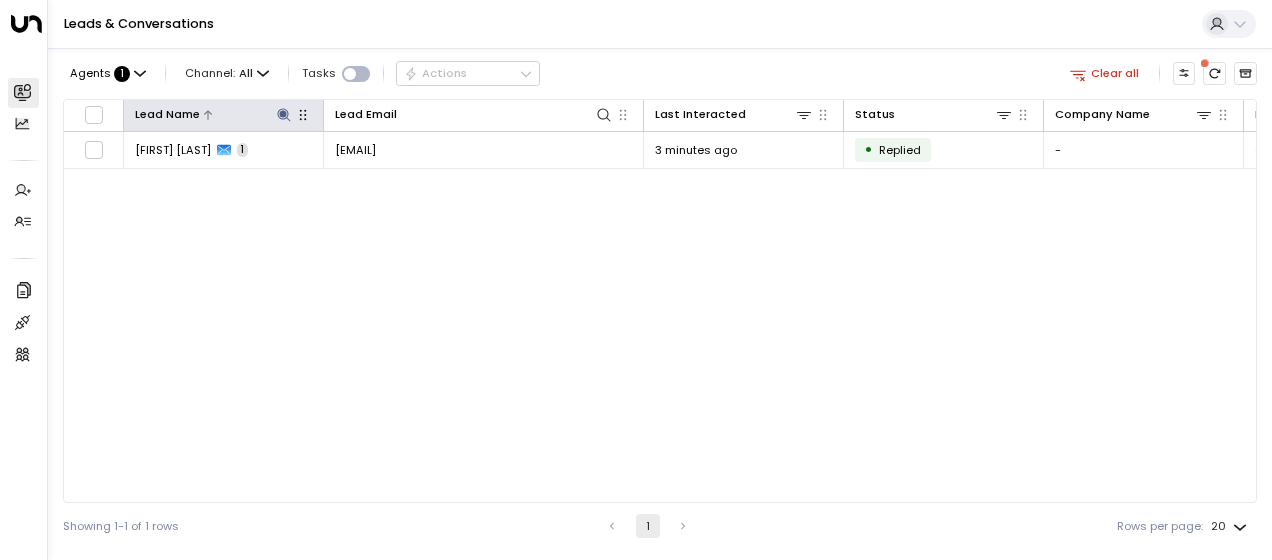 click 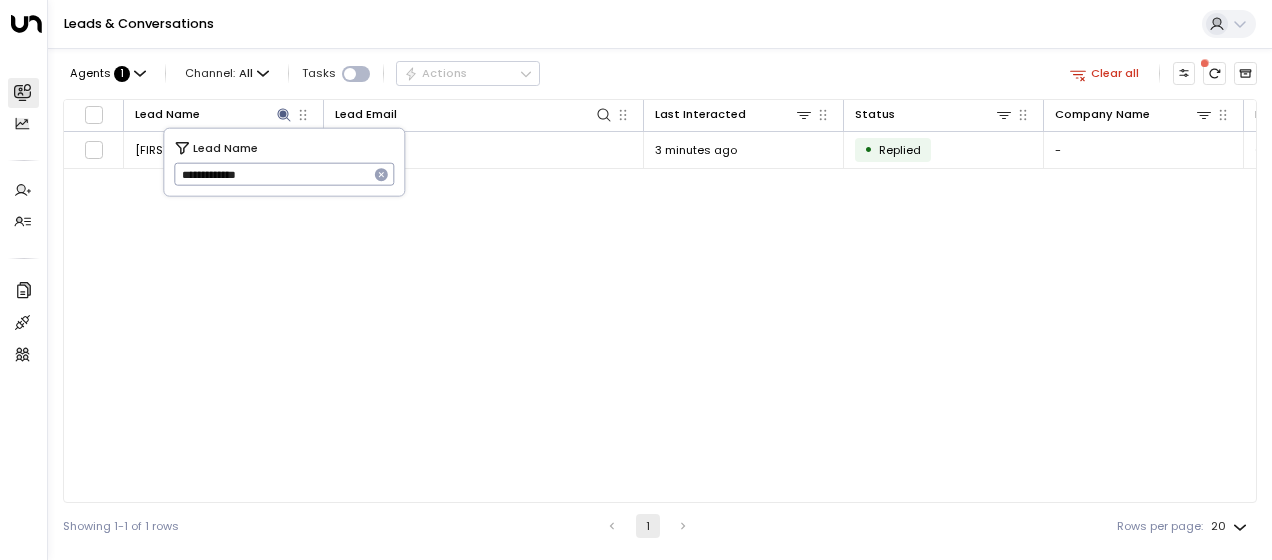 click on "**********" at bounding box center [271, 174] 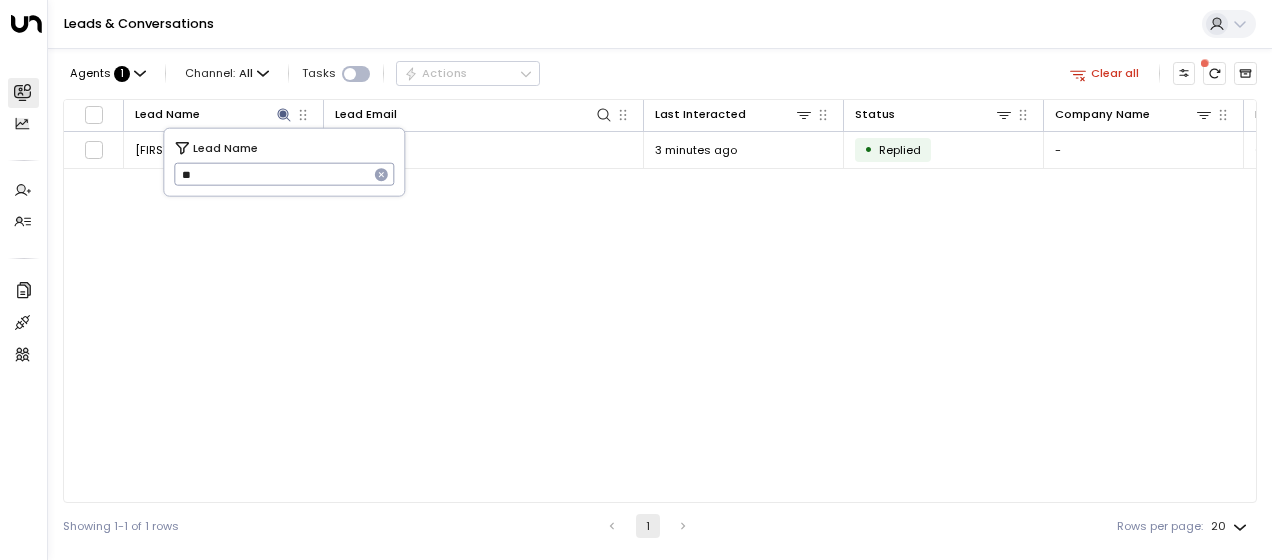 type on "*" 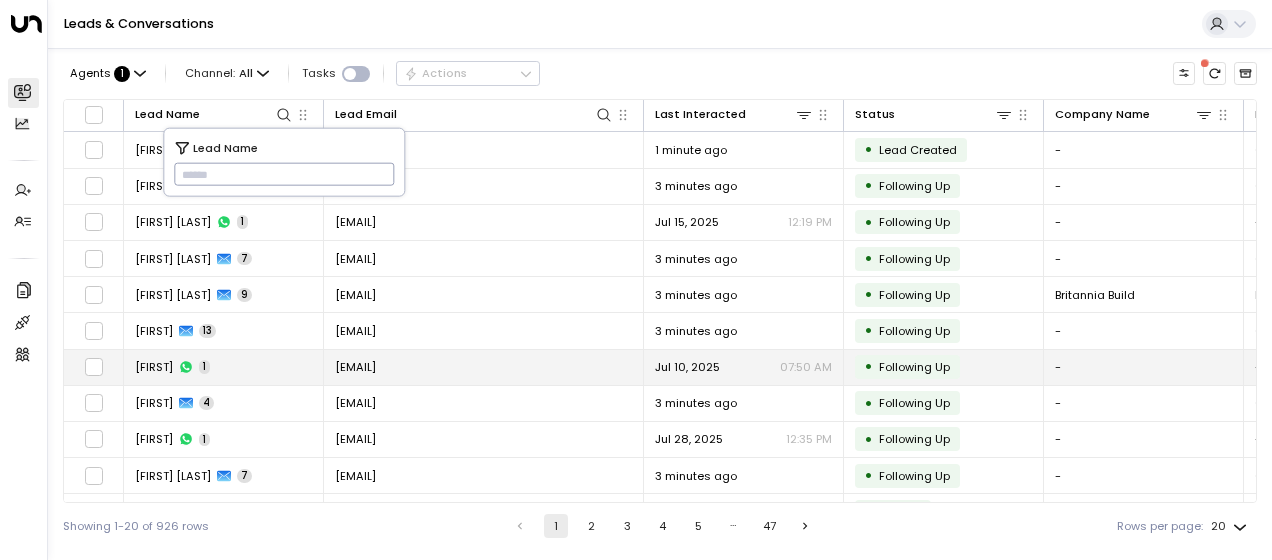 type on "**********" 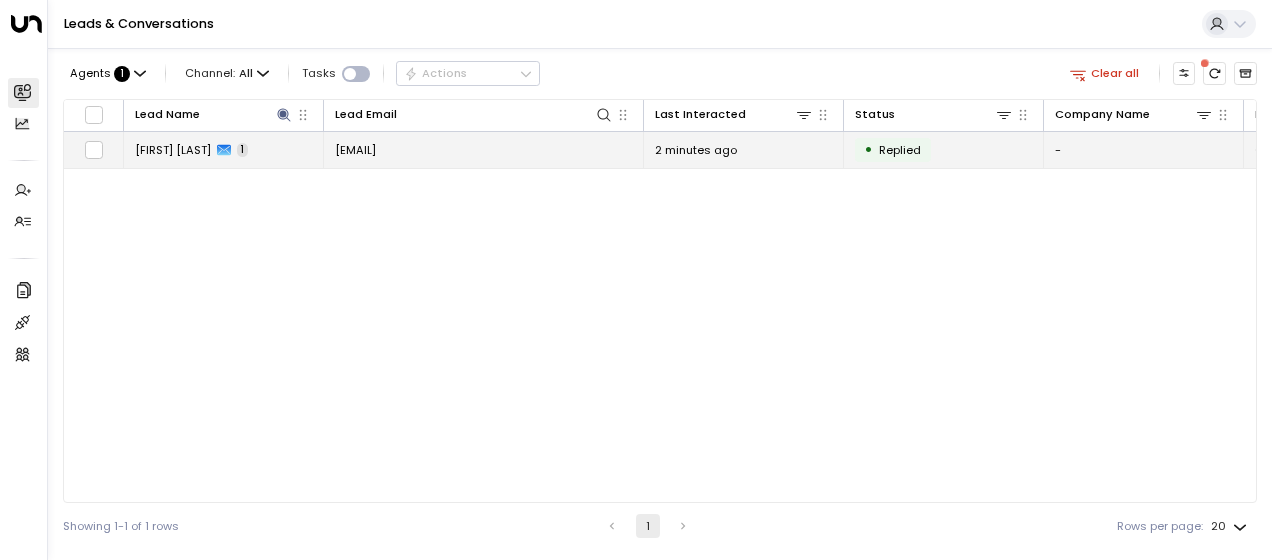 click on "[EMAIL]" at bounding box center (355, 150) 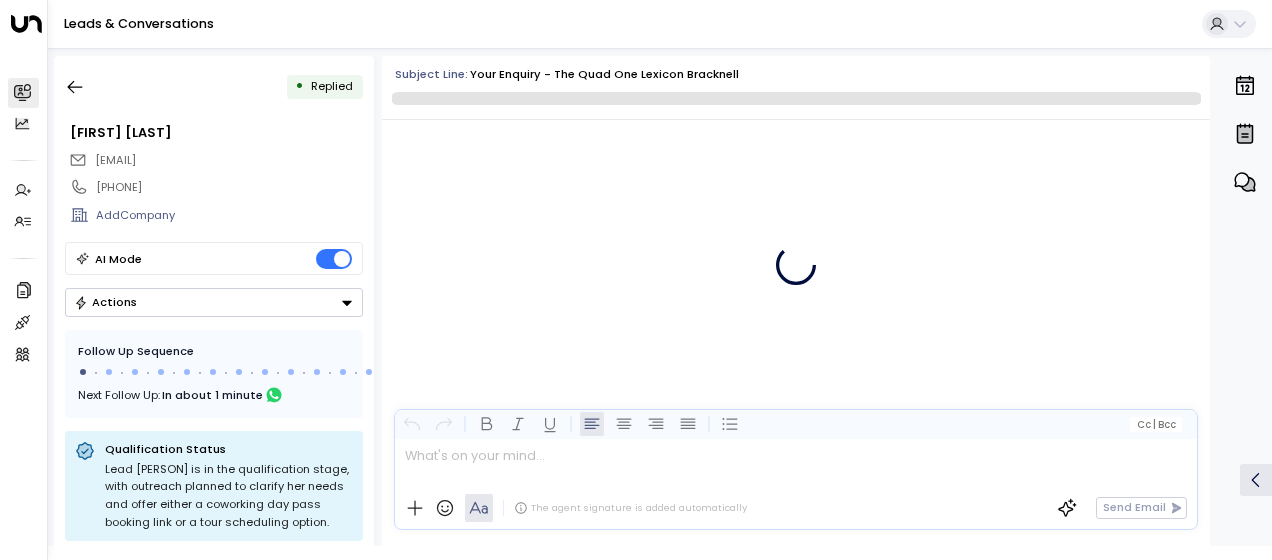 scroll, scrollTop: 580, scrollLeft: 0, axis: vertical 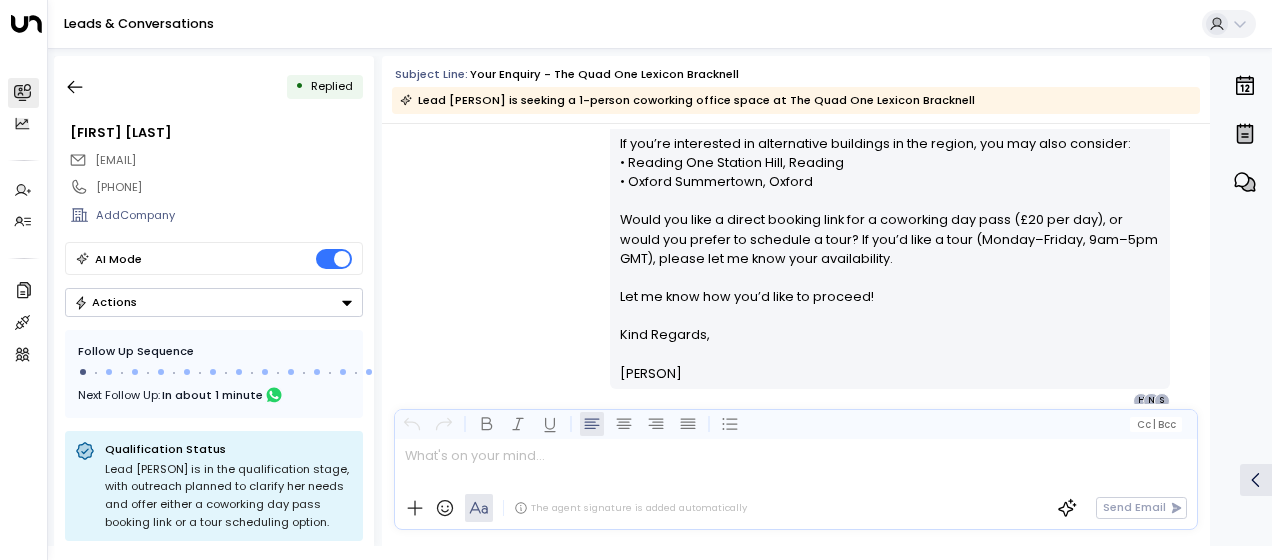 click on "[PERSON] • 07:28 AM • Email Hi [PERSON], Thanks for your interest in coworking at The Quad One Lexicon Bracknell. Below are the key resources for your review: • Product website page:  The Quad One Lexicon Bracknell • Brochure & photos:  View brochure & photos We also offer bookable meeting rooms and flexible event space at this location—please let me know if you’d like details. If you’re interested in alternative buildings in the region, you may also consider: • Reading One Station Hill, Reading • Oxford Summertown, Oxford Would you like a direct booking link for a coworking day pass (£20 per day), or would you prefer to schedule a tour? If you’d like a tour (Monday–Friday, 9am–5pm GMT), please let me know your availability. Let me know how you’d like to proceed! Kind Regards, [PERSON] S N H" at bounding box center [796, 151] 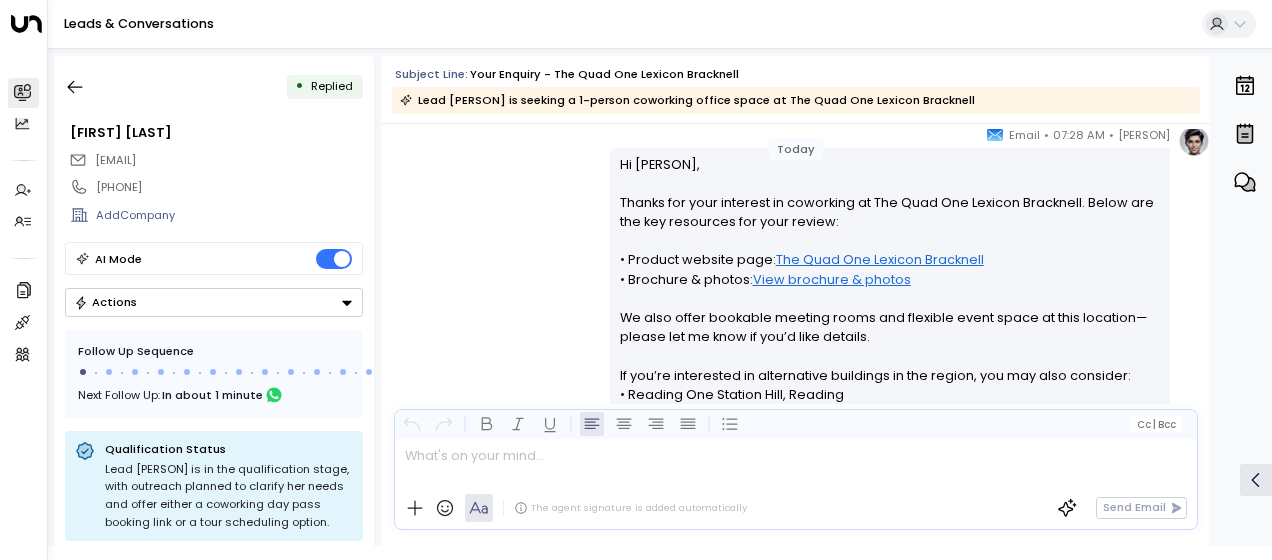 scroll, scrollTop: 340, scrollLeft: 0, axis: vertical 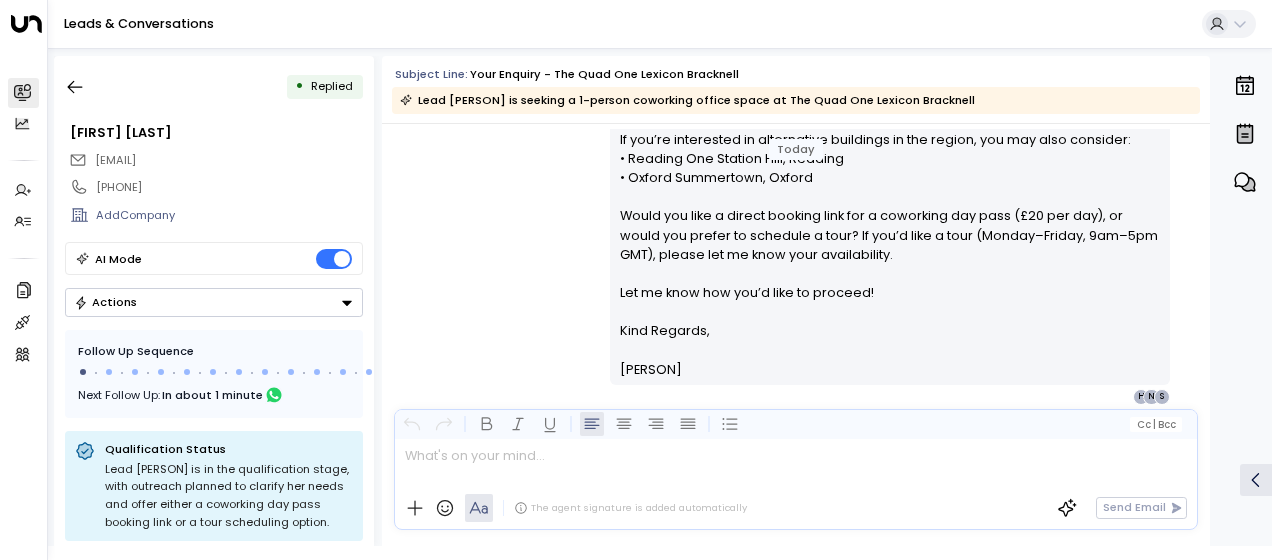drag, startPoint x: 615, startPoint y: 168, endPoint x: 771, endPoint y: 422, distance: 298.08054 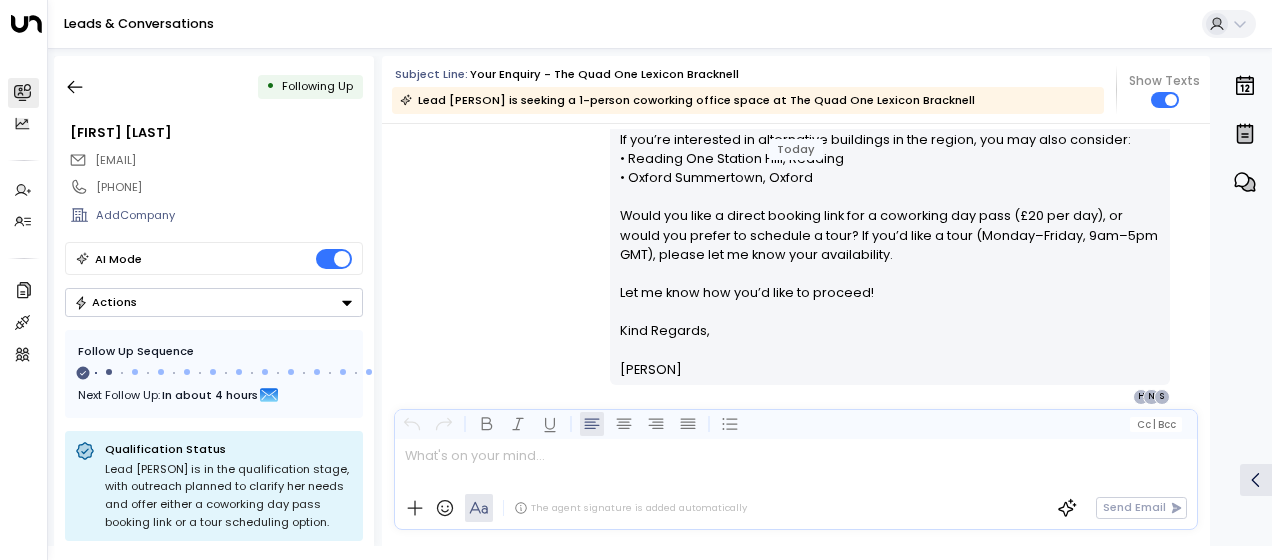 scroll, scrollTop: 749, scrollLeft: 0, axis: vertical 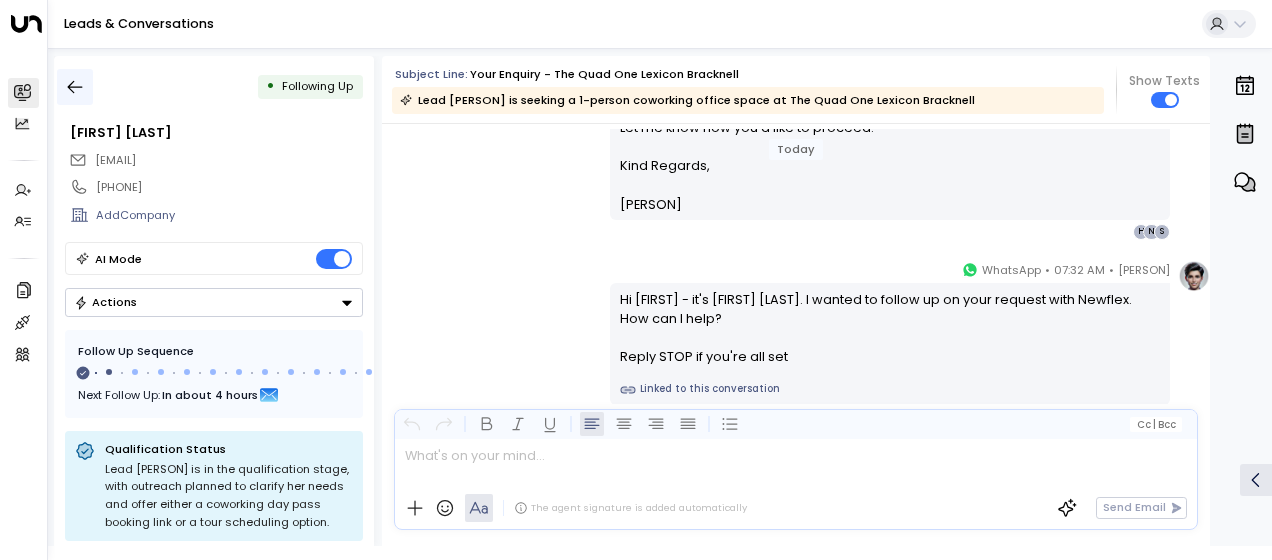 click 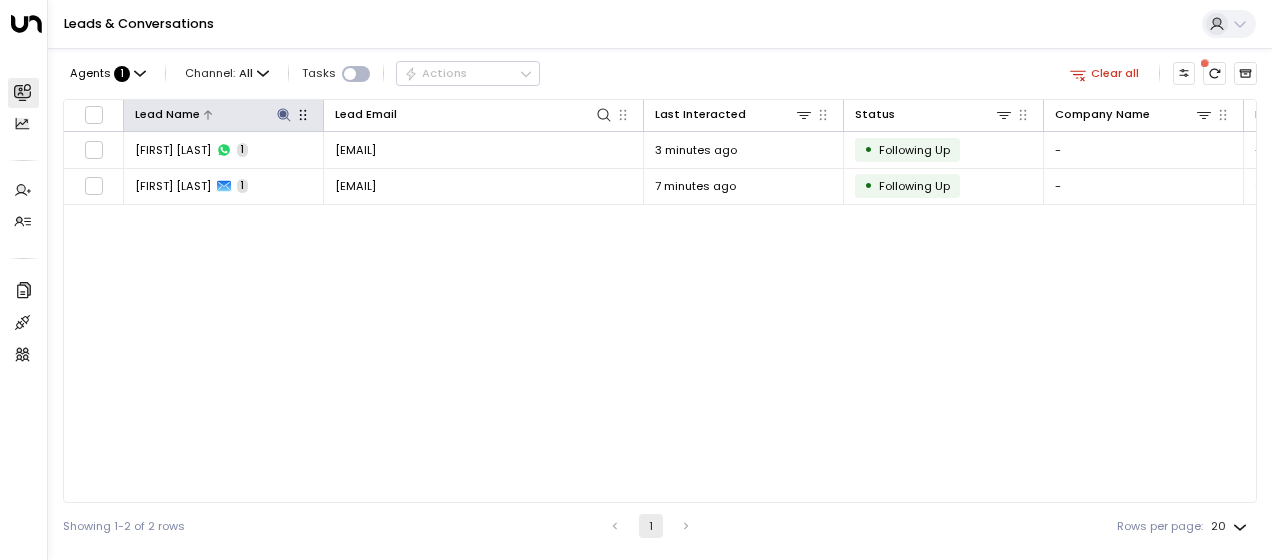 click 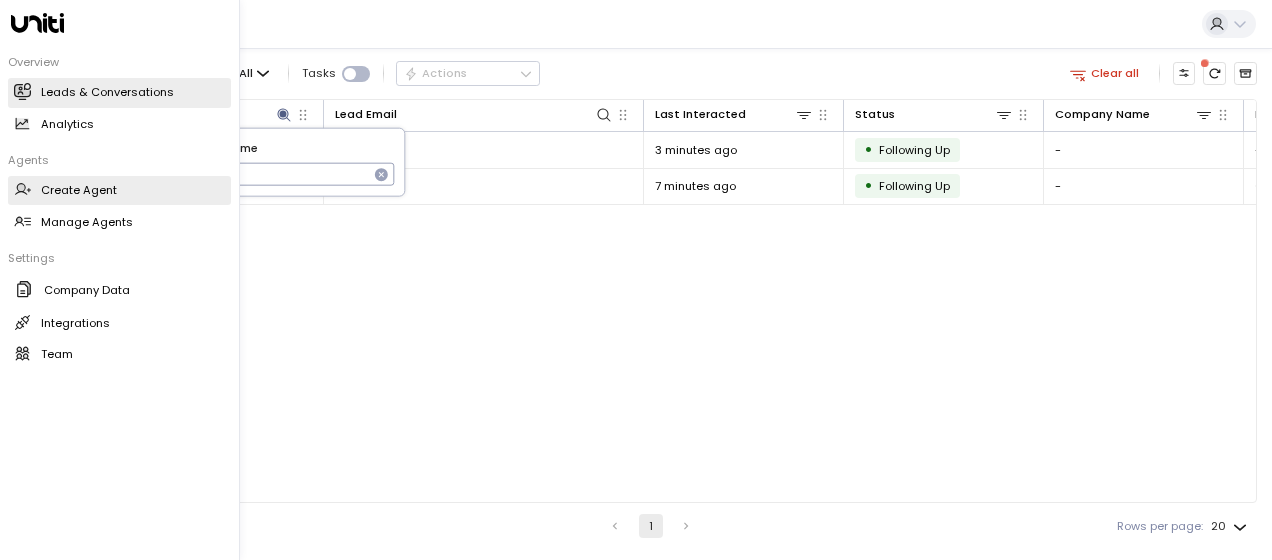 drag, startPoint x: 263, startPoint y: 174, endPoint x: 44, endPoint y: 187, distance: 219.3855 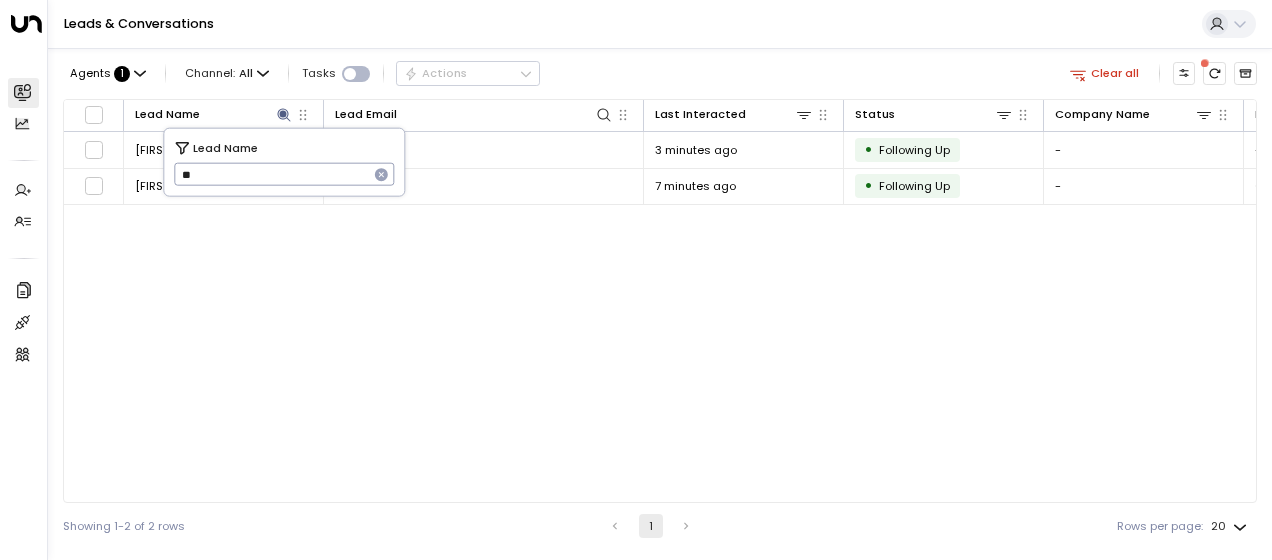 type on "*" 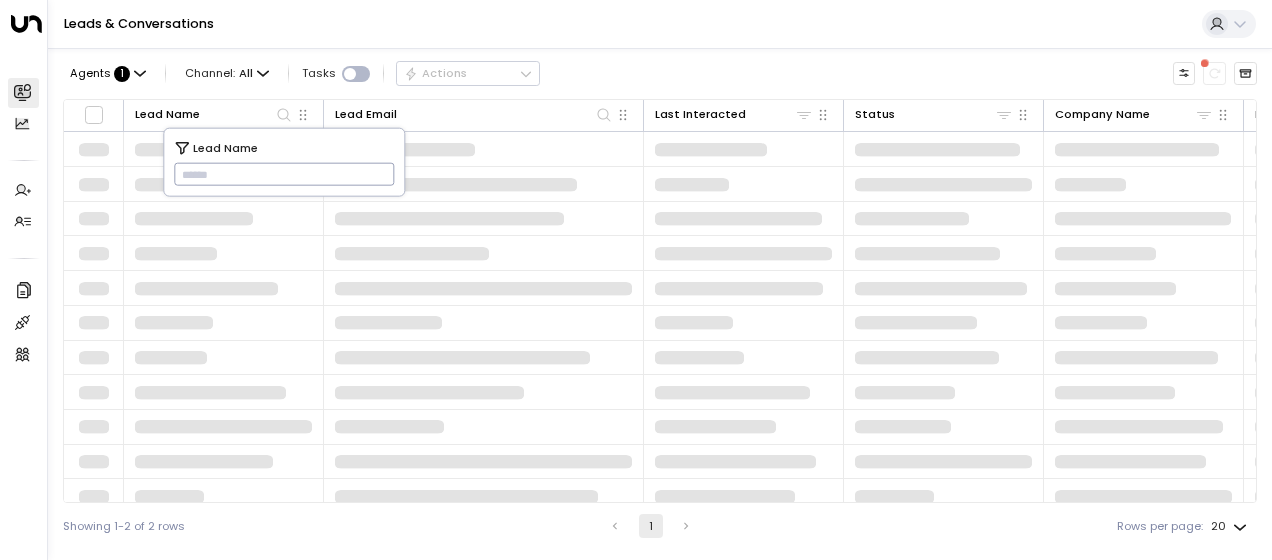 type 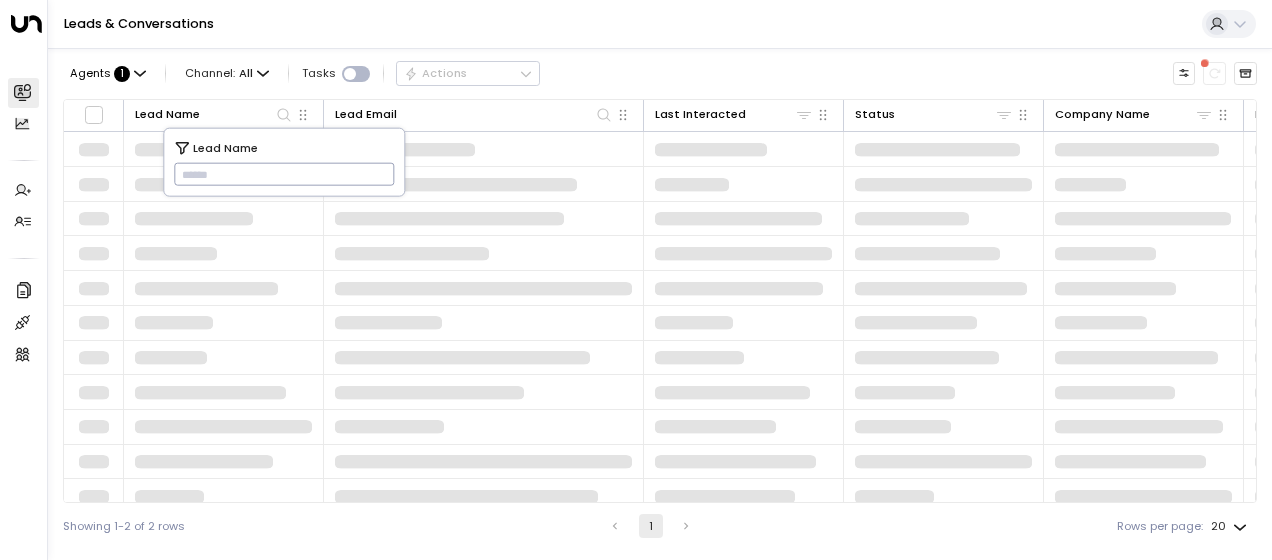 click on "Lead Name" at bounding box center [225, 147] 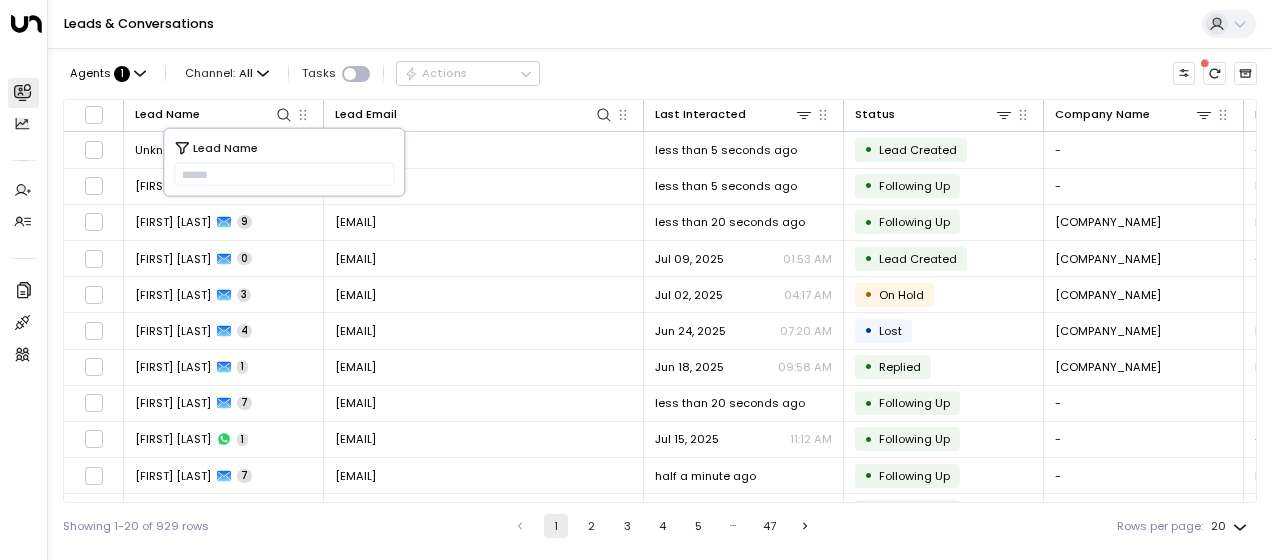 click on "Showing   1-20 of 929   rows 1 2 3 4 5 … 47 Rows per page: 20 **" at bounding box center (660, 526) 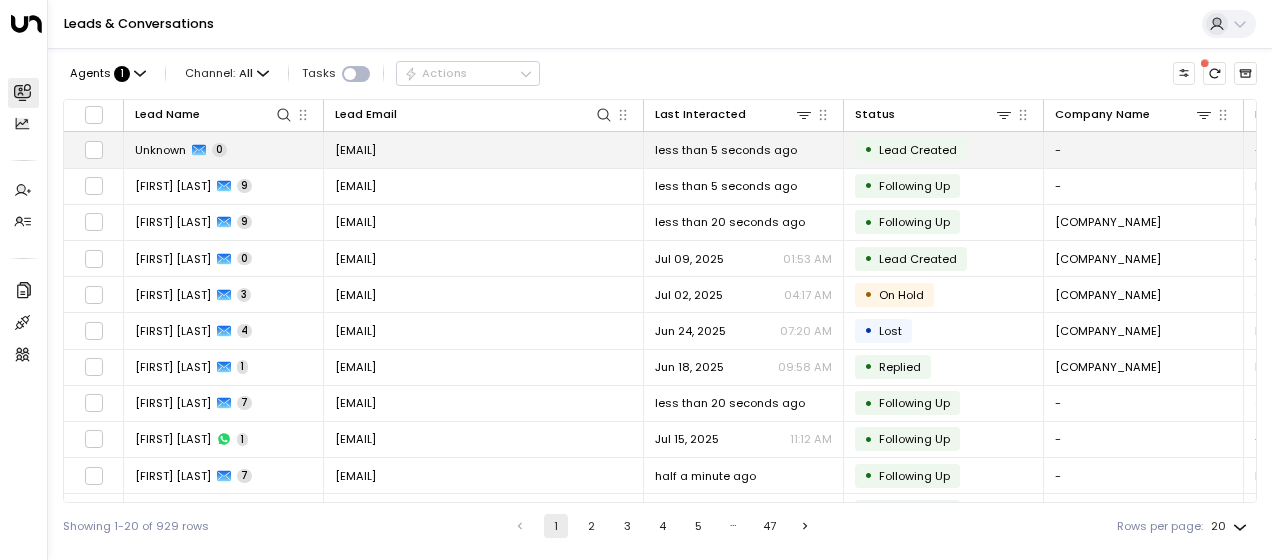click on "[EMAIL]" at bounding box center [355, 150] 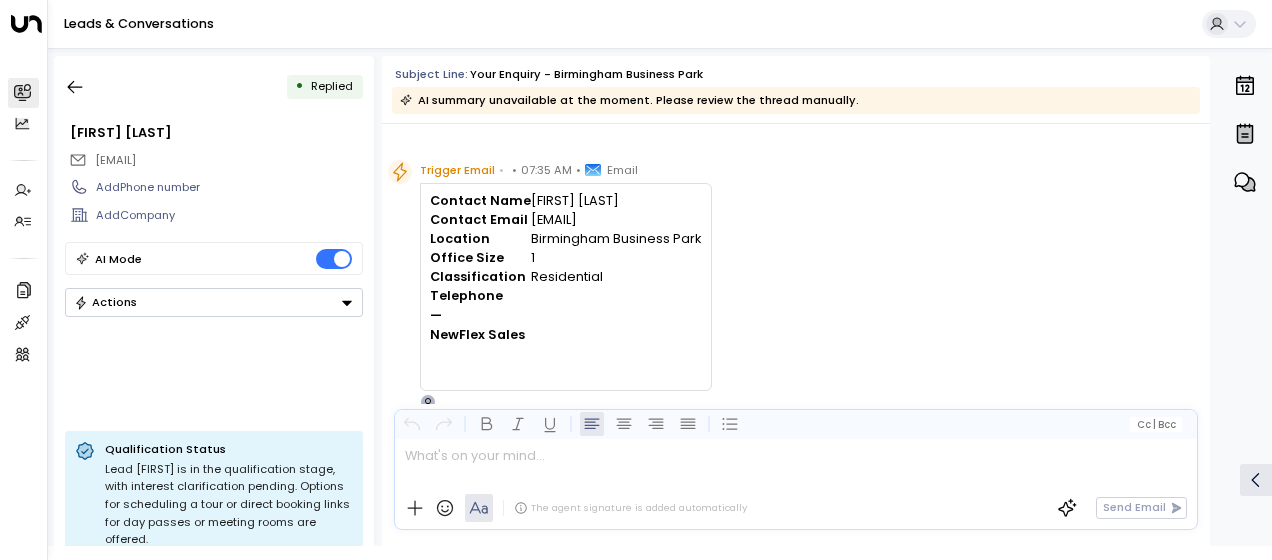 scroll, scrollTop: 584, scrollLeft: 0, axis: vertical 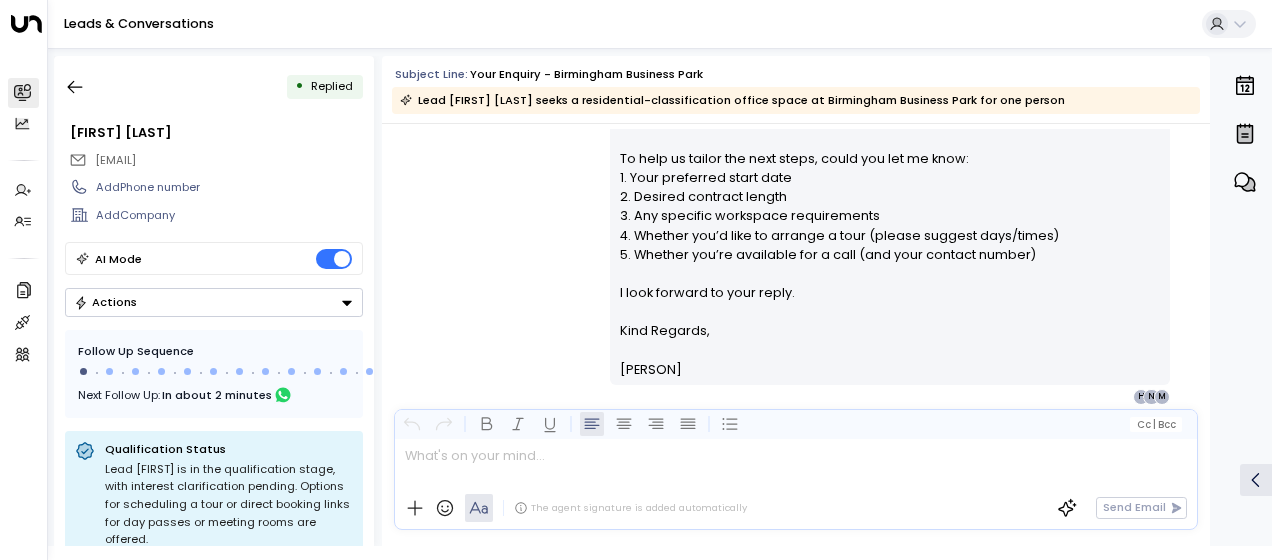 click on "[FIRST] [LAST] • 07:37 AM • Email Hi [FIRST], Thank you for your interest in our private offices at Birmingham Business Park. We have three 1-person private offices available, with monthly rates from £270 to £300. You can review full details and photos here:  Birmingham Business Park – Private Offices  and our brochure here:  Brochure & Photos . We also offer bookable meeting rooms and flexible coworking desks at Birmingham Business Park for drop-in or scheduled sessions. Birmingham Business Park is the only suitable location we have in the region. To help us tailor the next steps, could you let me know: 1. Your preferred start date 2. Desired contract length 3. Any specific workspace requirements 4. Whether you’d like to arrange a tour (please suggest days/times) 5. Whether you’re available for a call (and your contact number) I look forward to your reply. Kind Regards, [FIRST] [LAST] M N H" at bounding box center [796, 147] 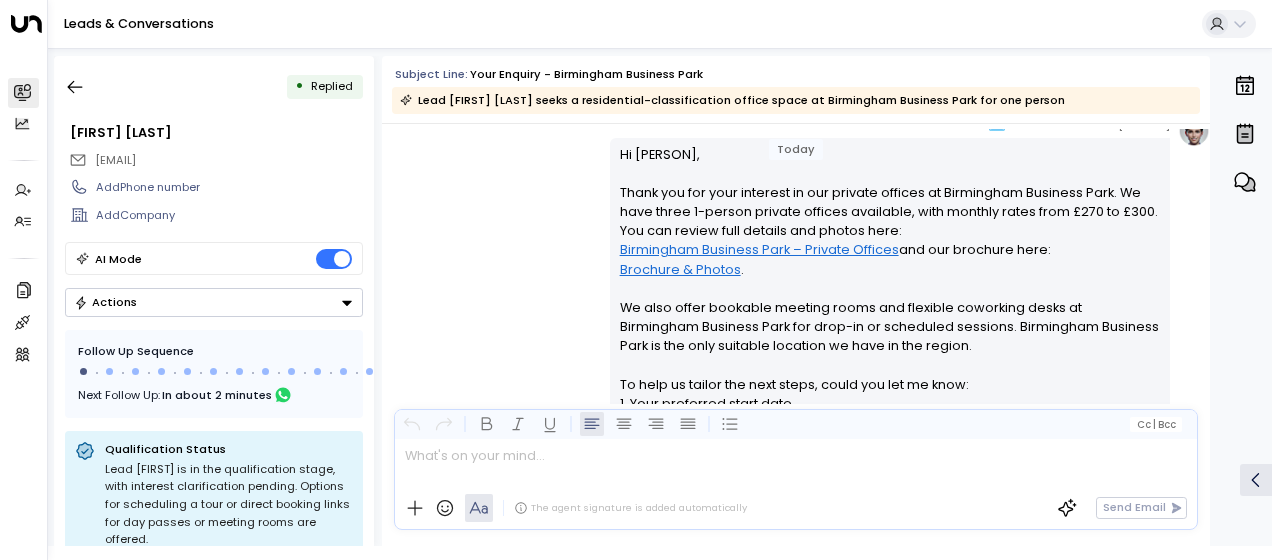 scroll, scrollTop: 344, scrollLeft: 0, axis: vertical 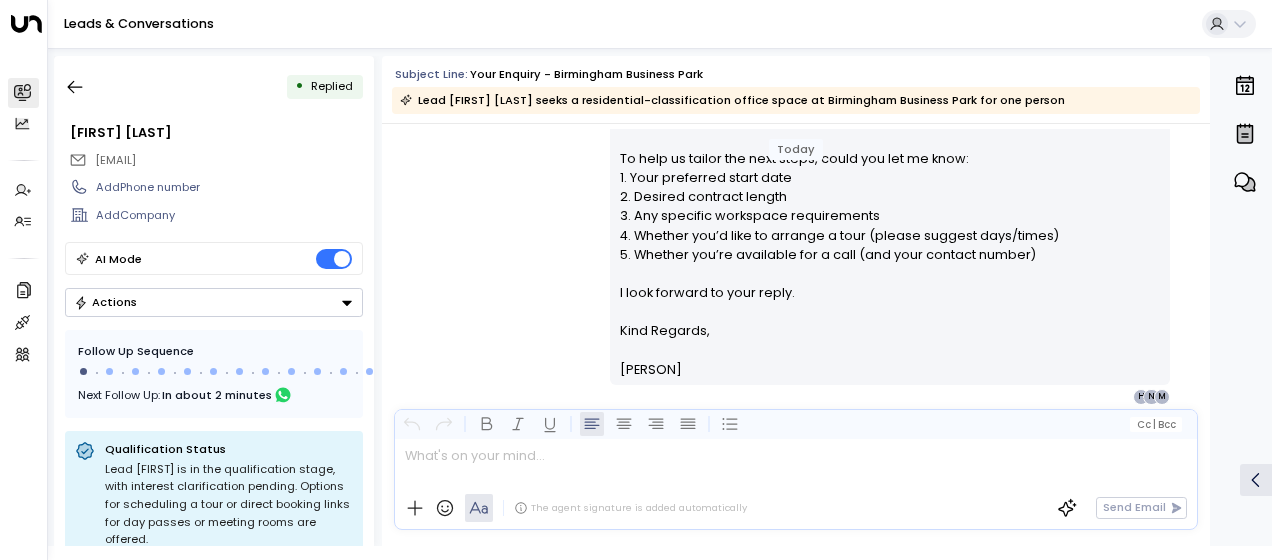 drag, startPoint x: 617, startPoint y: 166, endPoint x: 784, endPoint y: 428, distance: 310.6976 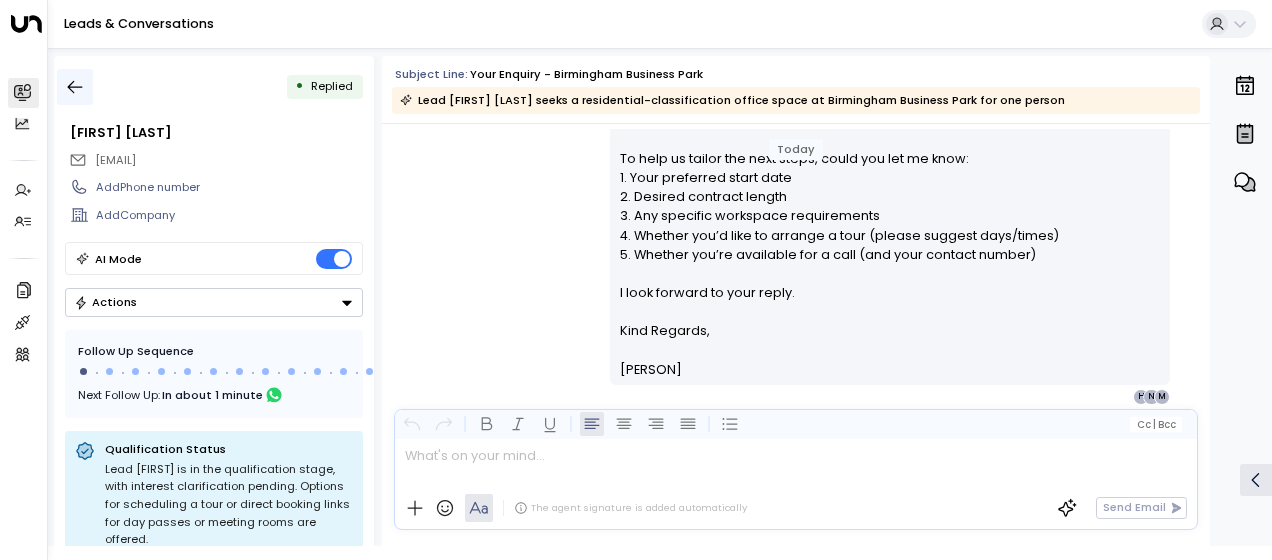 click 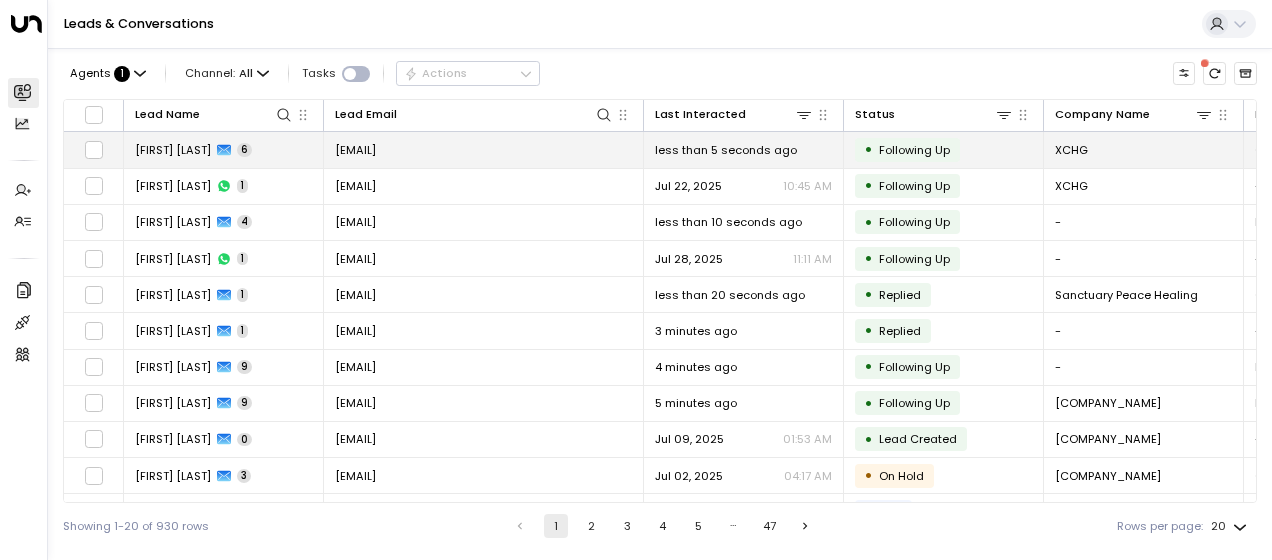 click on "[EMAIL]" at bounding box center [355, 150] 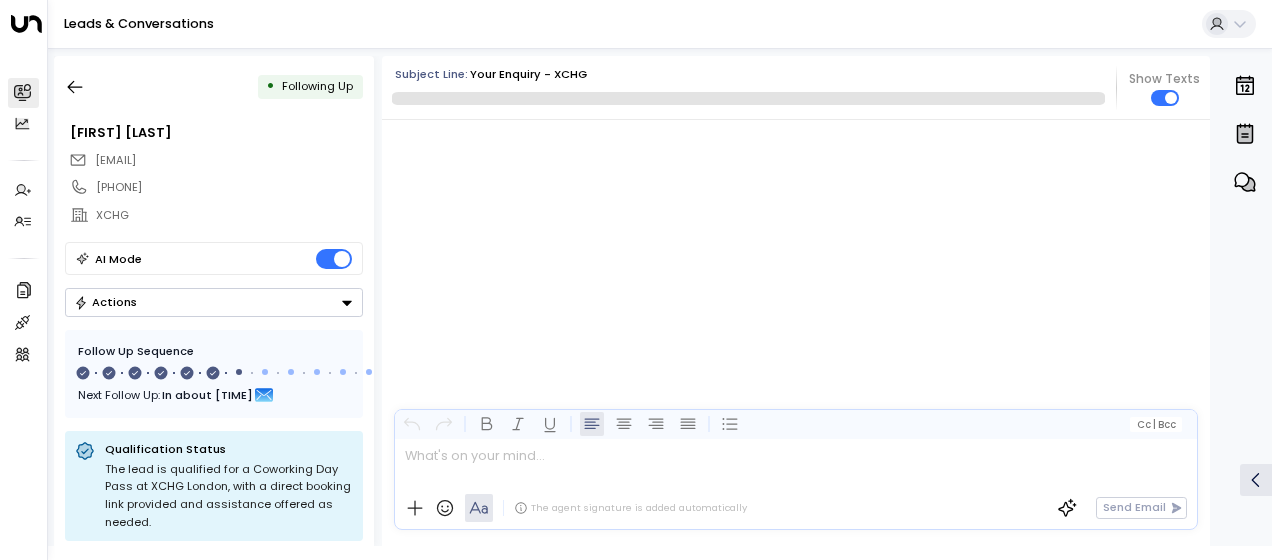 scroll, scrollTop: 5579, scrollLeft: 0, axis: vertical 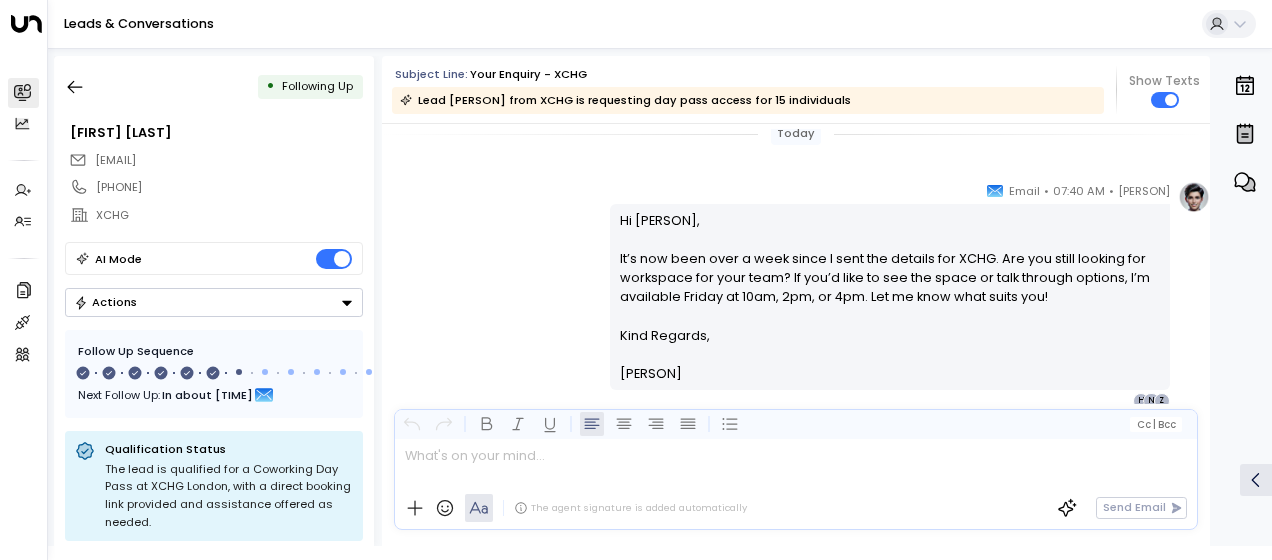 click on "[PERSON] • 07:40 AM • Email Hi [PERSON], It’s now been over a week since I sent the details for XCHG. Are you still looking for workspace for your team? If you’d like to see the space or talk through options, I’m available Friday at 10am, 2pm, or 4pm. Let me know what suits you! Kind Regards, [PERSON] ________________________________________________________________________________________________________________________________________________________________________________________________________uniti_thread_id_02e54ac7-6e0b-4705-8a70-4b0aaf2e03be Z N H" at bounding box center [796, 295] 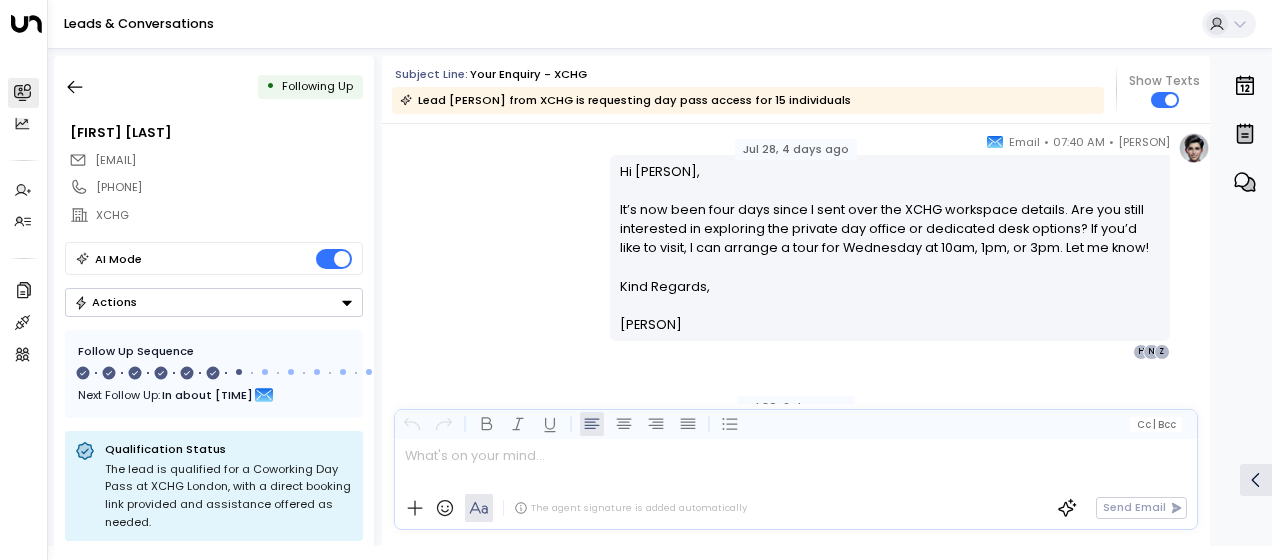 scroll, scrollTop: 3506, scrollLeft: 0, axis: vertical 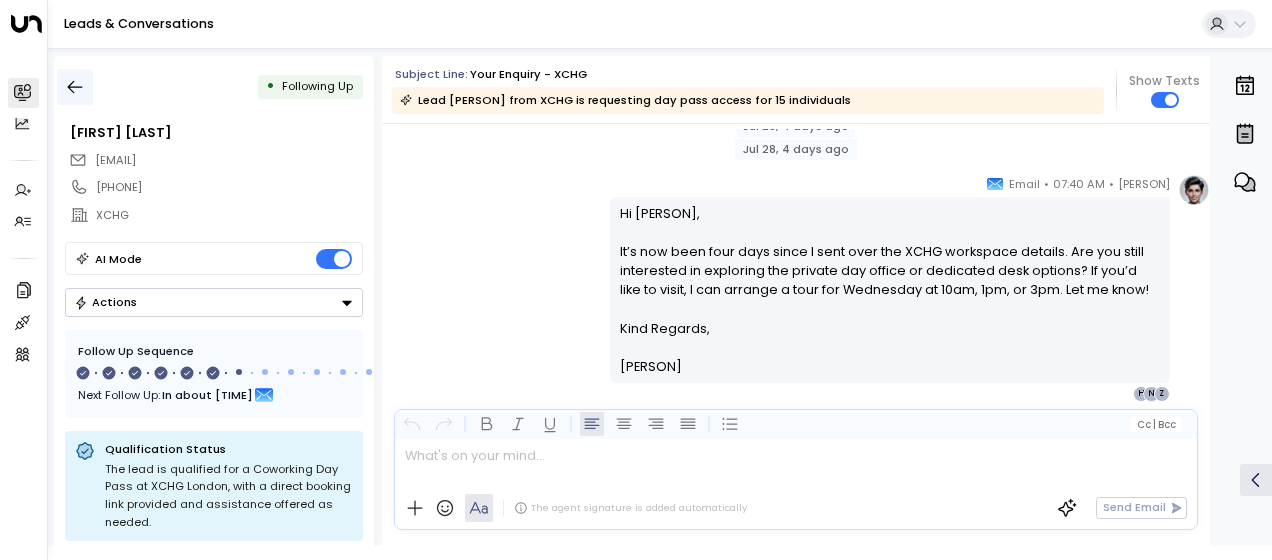 click 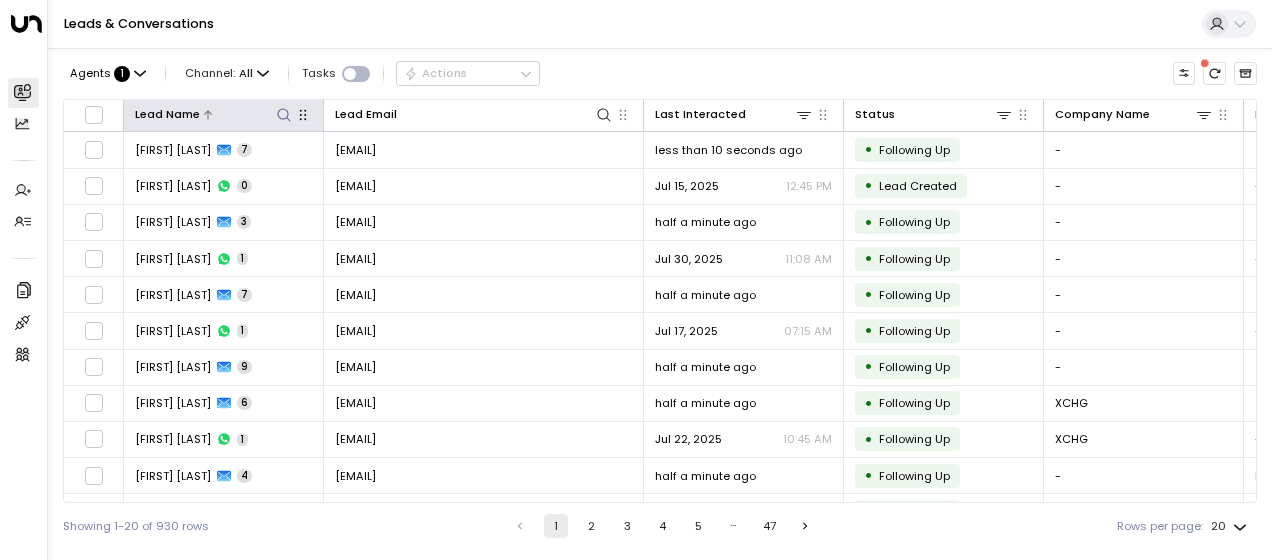 click 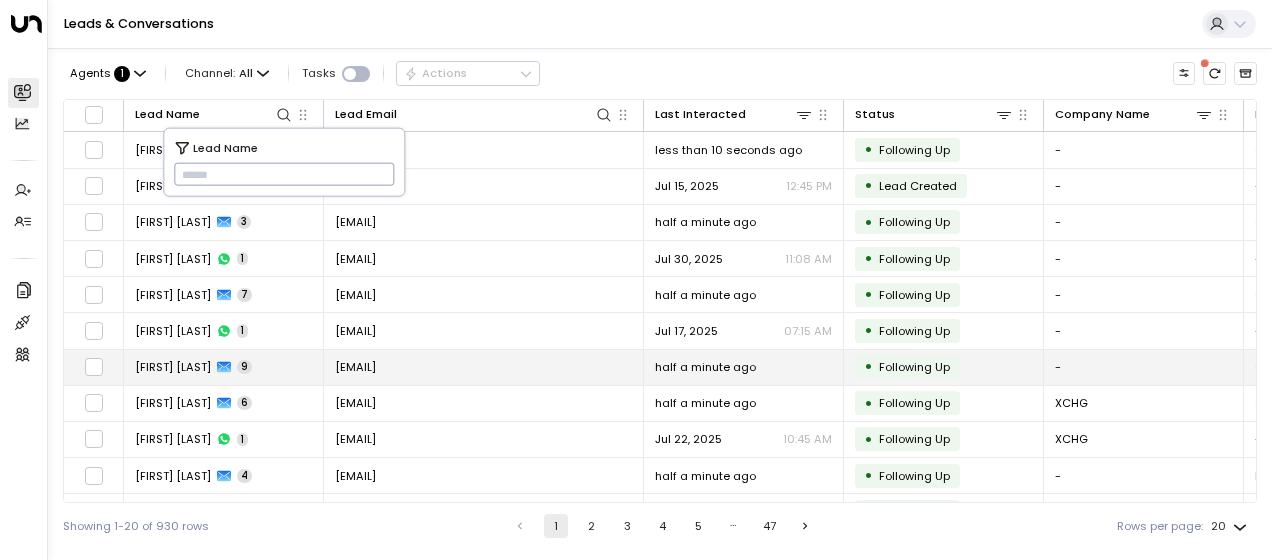 type on "**********" 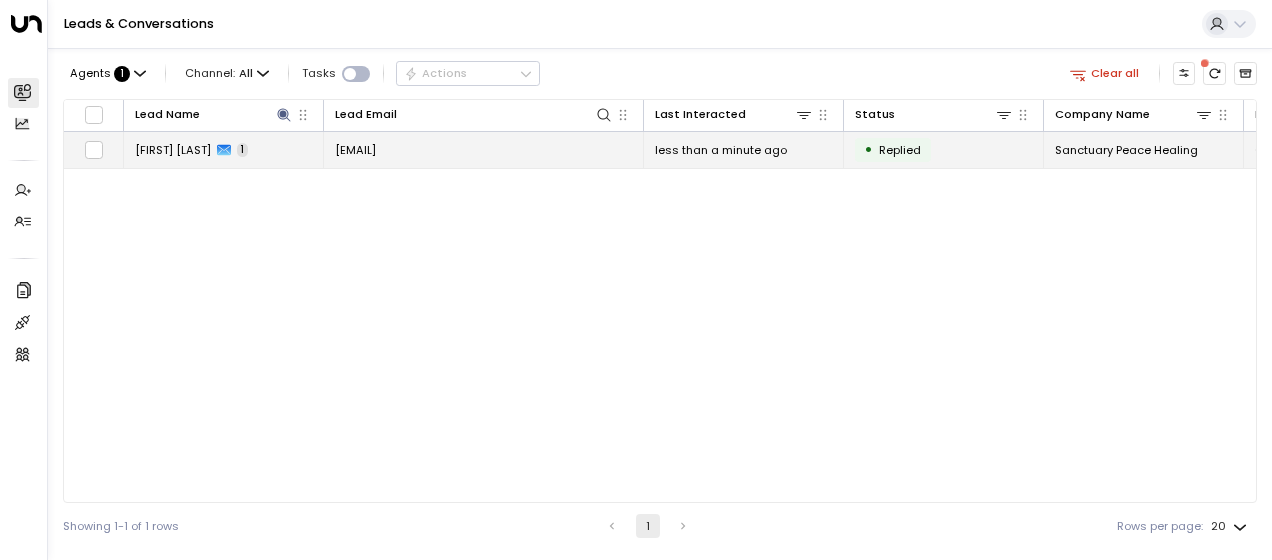 click on "[EMAIL]" at bounding box center (355, 150) 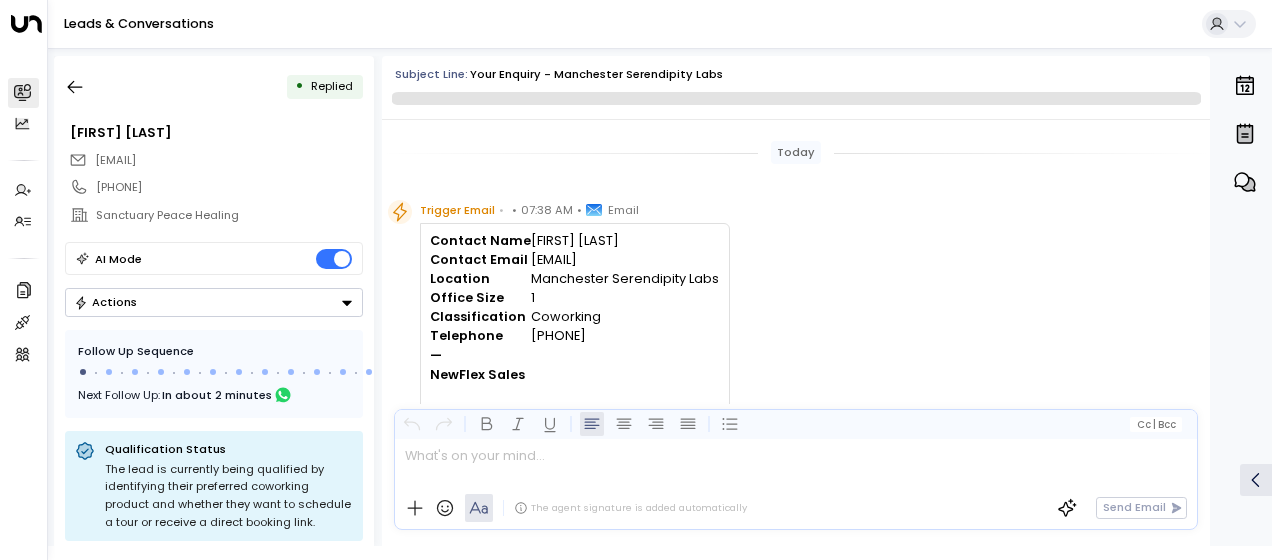 scroll, scrollTop: 503, scrollLeft: 0, axis: vertical 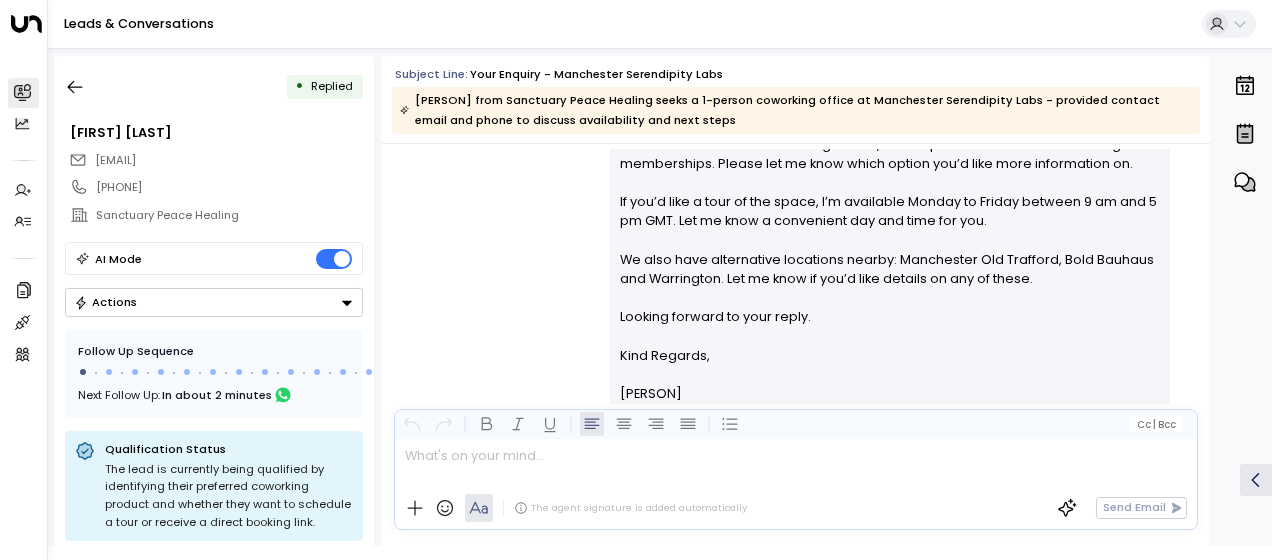 click on "[PERSON] • 07:39 AM • Email Hi [PERSON], Thank you for your interest in Manchester Serendipity Labs at Exchange Quay. Our coworking day pass is available at £25/day. You can view full details and photos here:  Product Page & Brochure . This location also offers meeting rooms, event spaces and flexible coworking memberships. Please let me know which option you’d like more information on. If you’d like a tour of the space, I’m available Monday to Friday between 9 am and 5 pm GMT. Let me know a convenient day and time for you. We also have alternative locations nearby: Manchester Old Trafford, Bold Bauhaus and Warrington. Let me know if you’d like details on any of these. Looking forward to your reply. Kind Regards, [PERSON] ________________________________________________________________________________________________________________________________________________________________________________________________________uniti_thread_id_292d6edd-b1d6-4dbd-b4b3-c011d65dfd06 J N H" at bounding box center (796, 209) 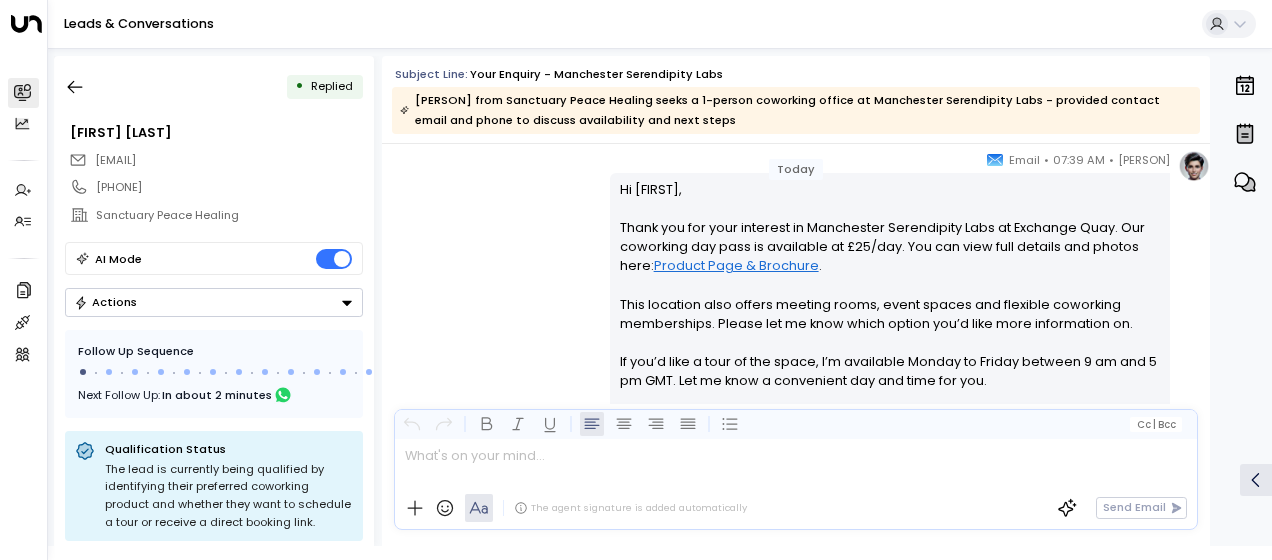 scroll, scrollTop: 263, scrollLeft: 0, axis: vertical 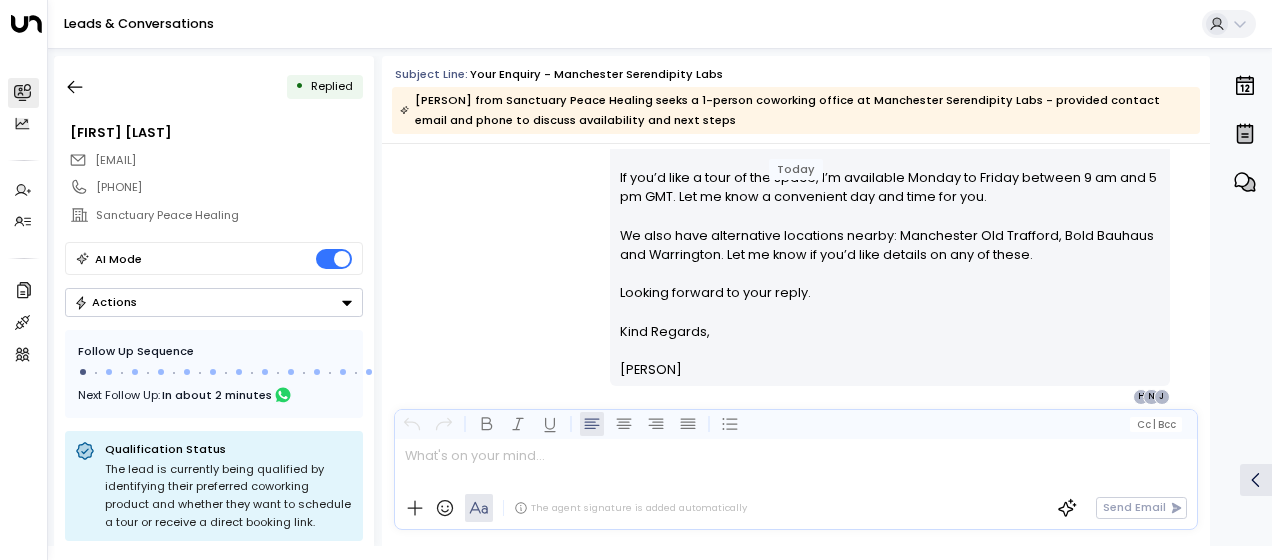 drag, startPoint x: 616, startPoint y: 267, endPoint x: 716, endPoint y: 410, distance: 174.49641 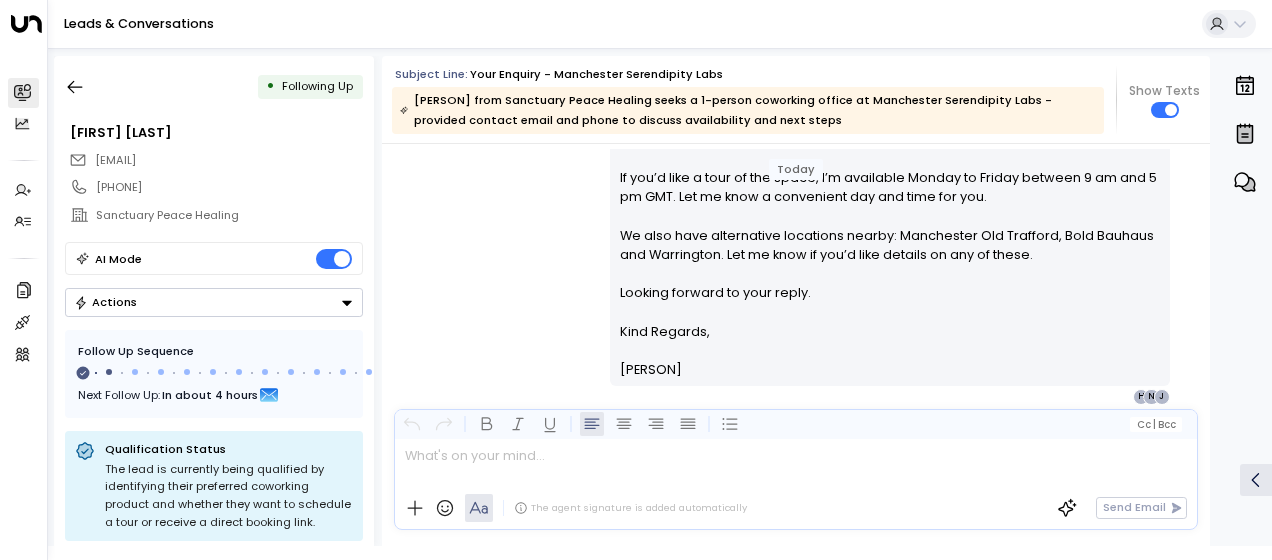 scroll, scrollTop: 692, scrollLeft: 0, axis: vertical 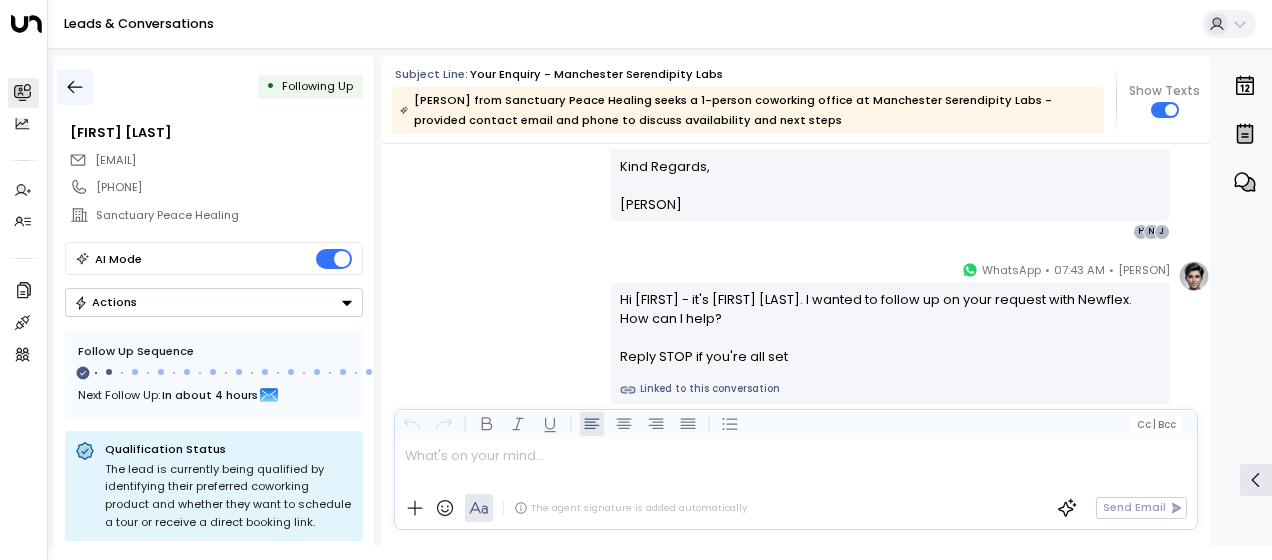 click 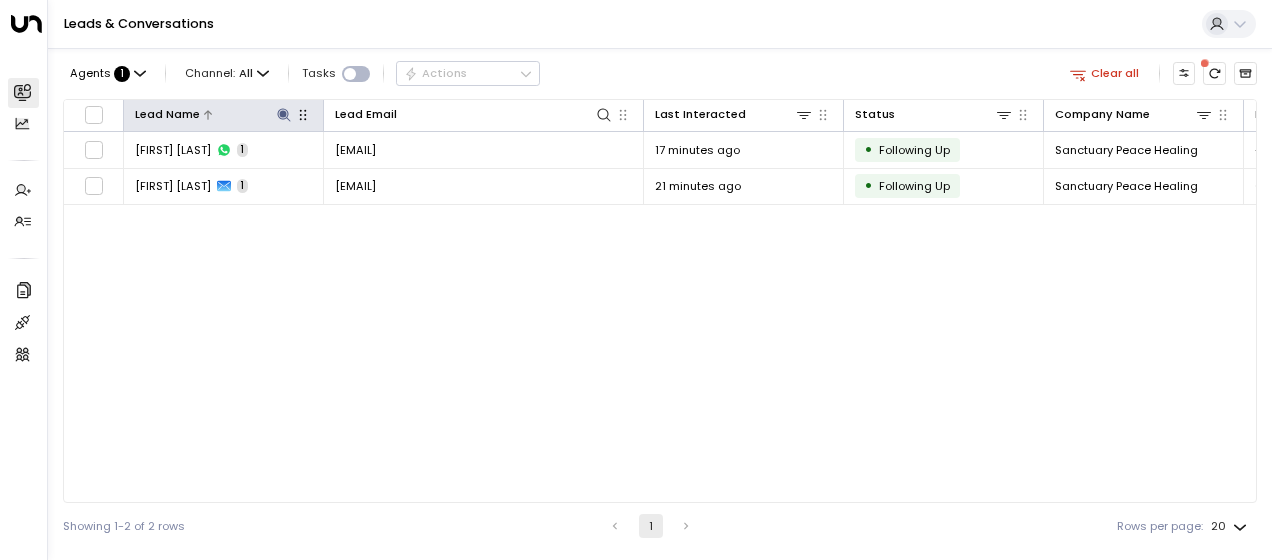 click at bounding box center [283, 114] 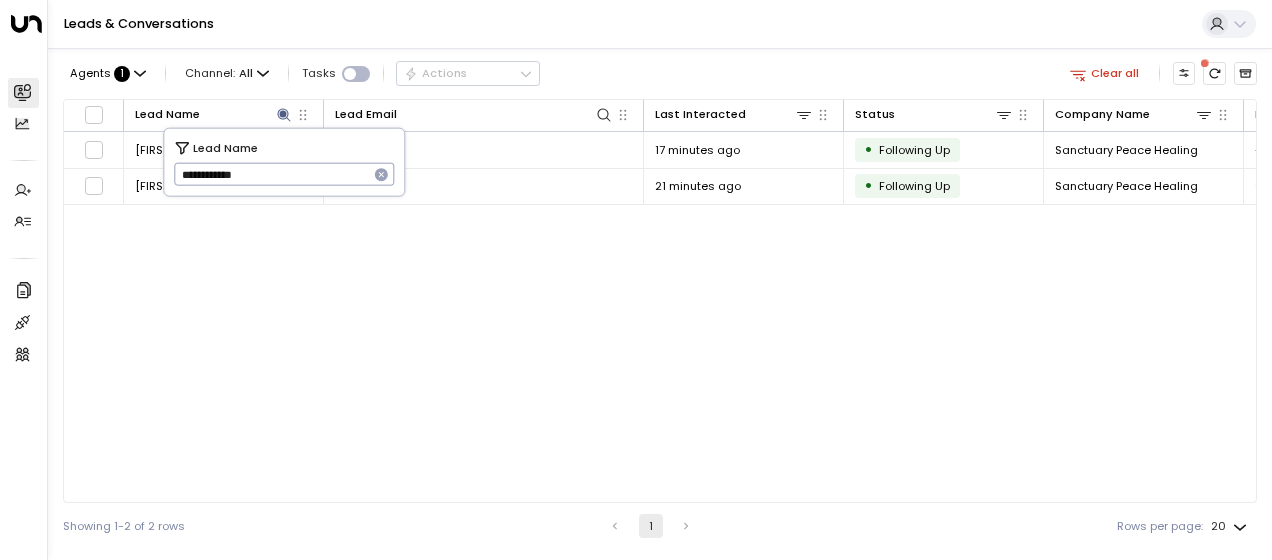 drag, startPoint x: 177, startPoint y: 170, endPoint x: 320, endPoint y: 180, distance: 143.34923 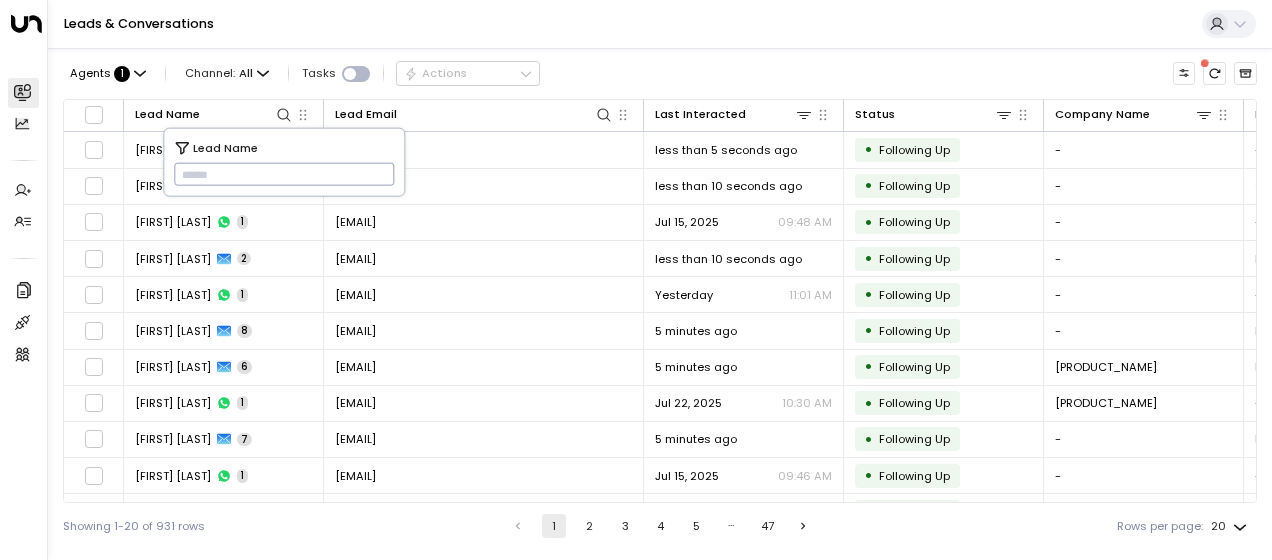 click on "Agents : 1 Channel: All Tasks   Actions" at bounding box center [660, 73] 